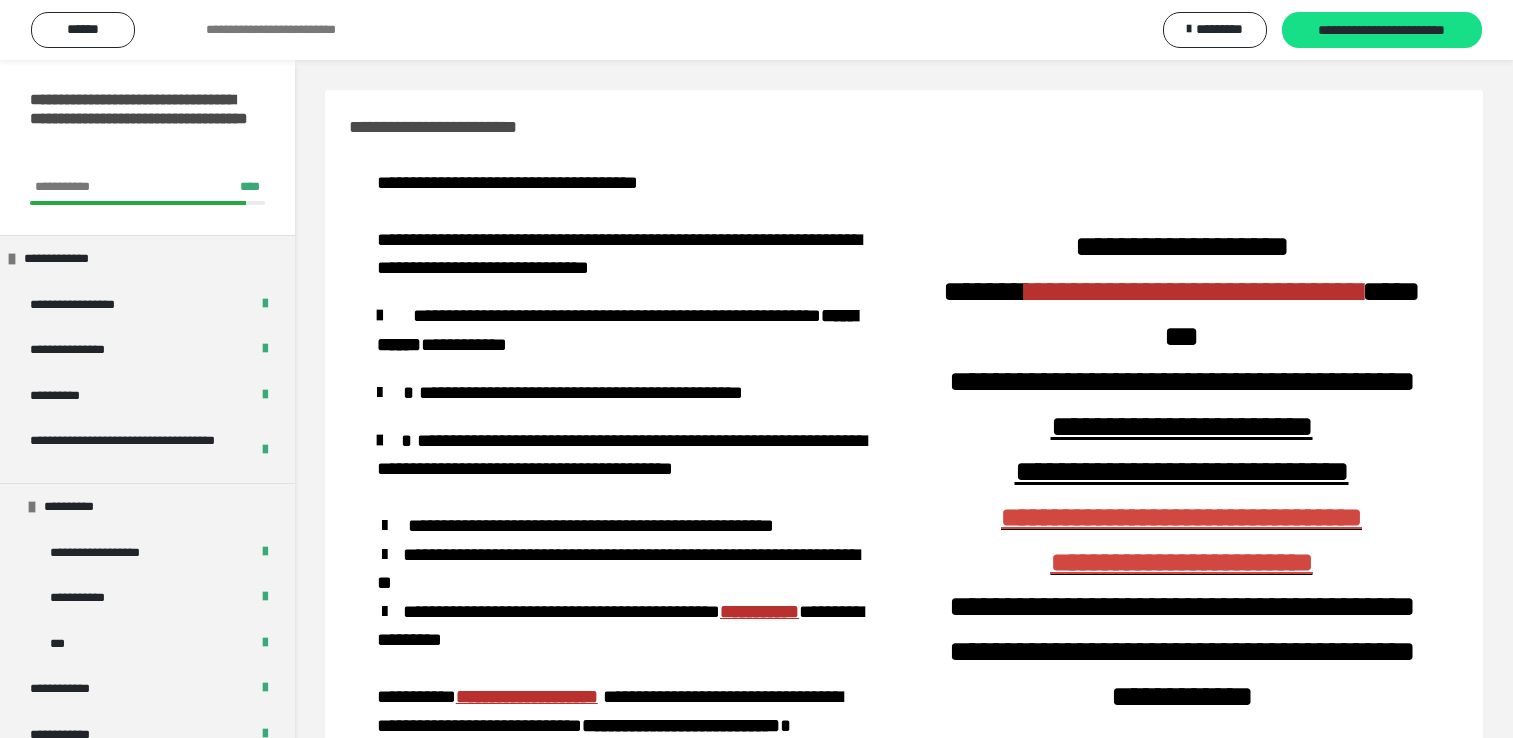 scroll, scrollTop: 0, scrollLeft: 0, axis: both 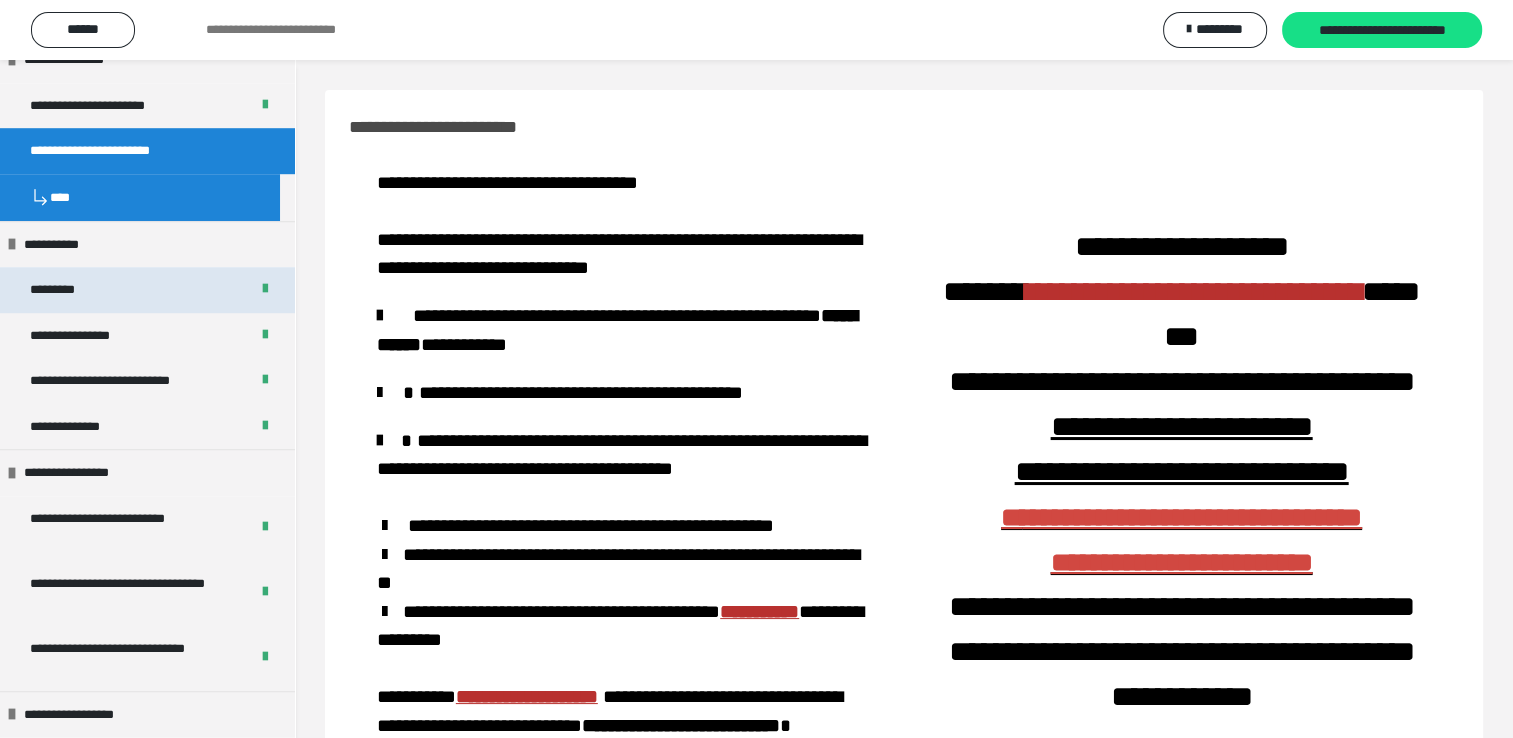 click on "*********" at bounding box center [147, 290] 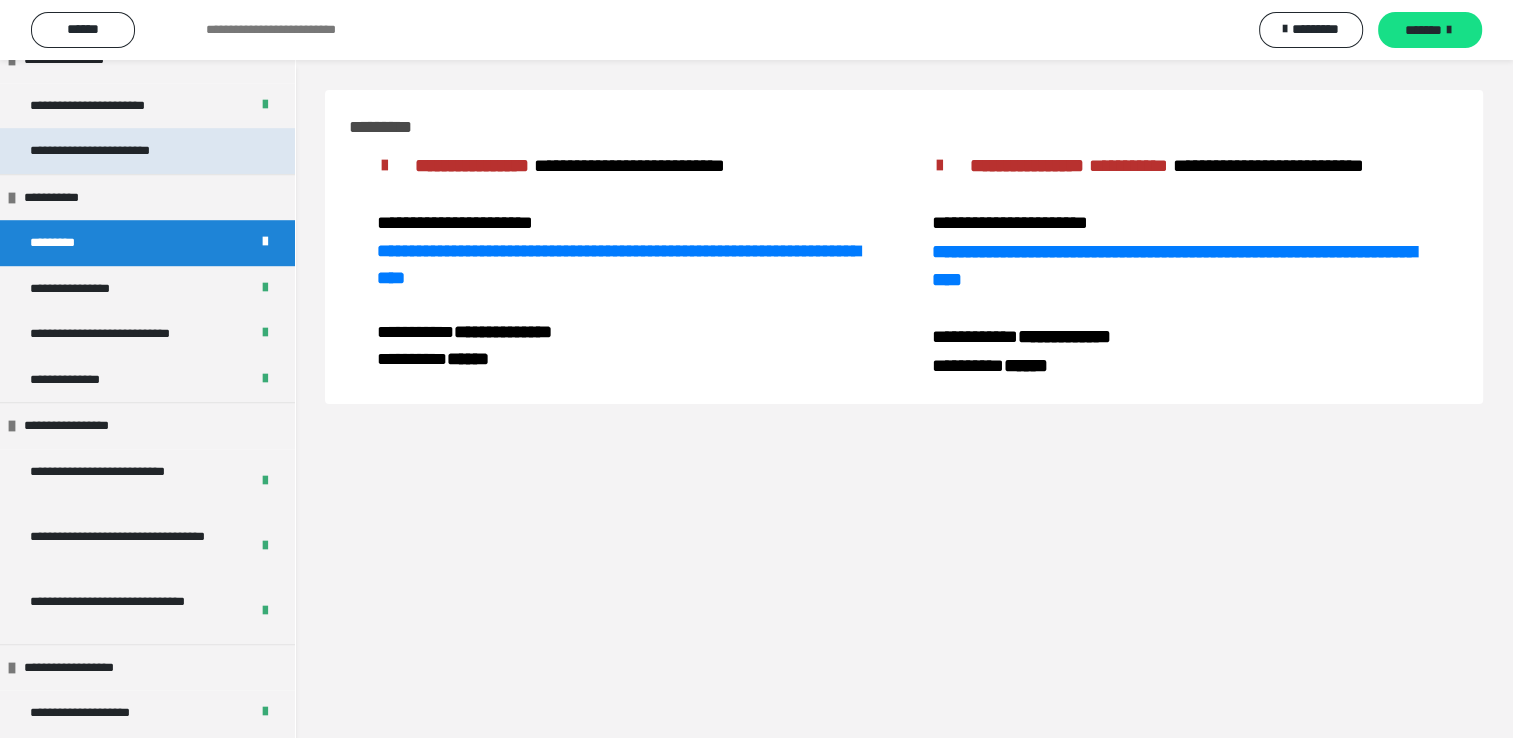 click on "**********" at bounding box center [105, 151] 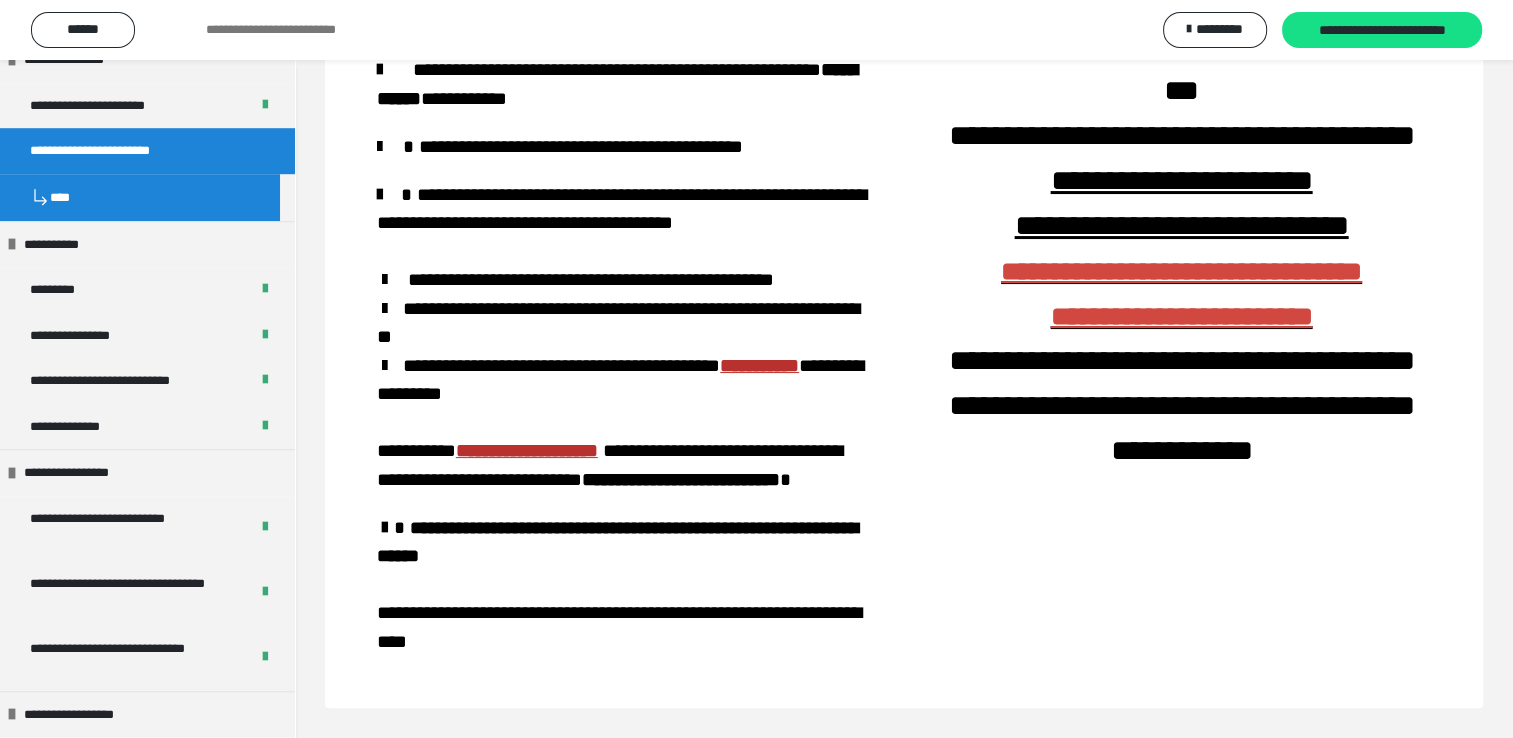 scroll, scrollTop: 331, scrollLeft: 0, axis: vertical 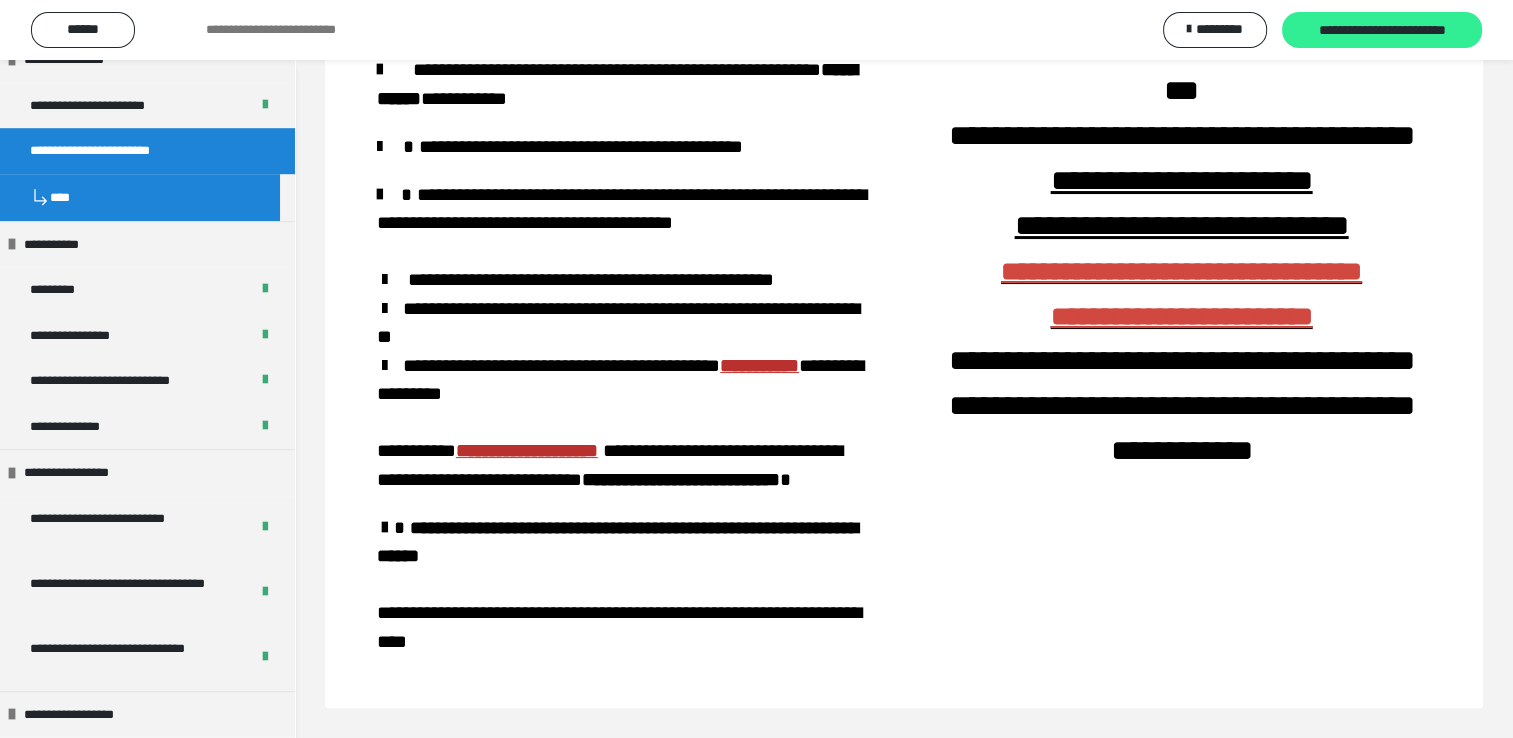 click on "**********" at bounding box center (1382, 31) 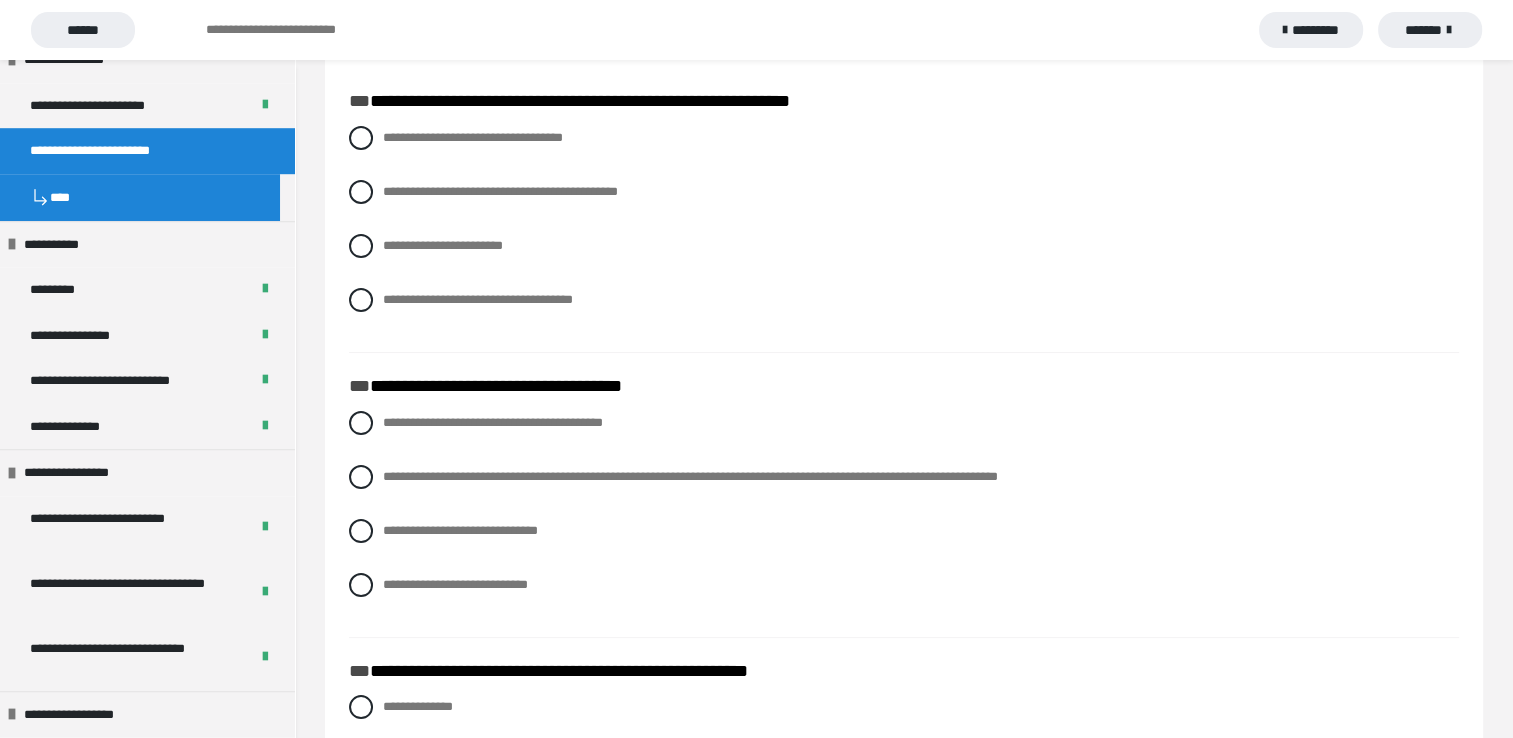scroll, scrollTop: 0, scrollLeft: 0, axis: both 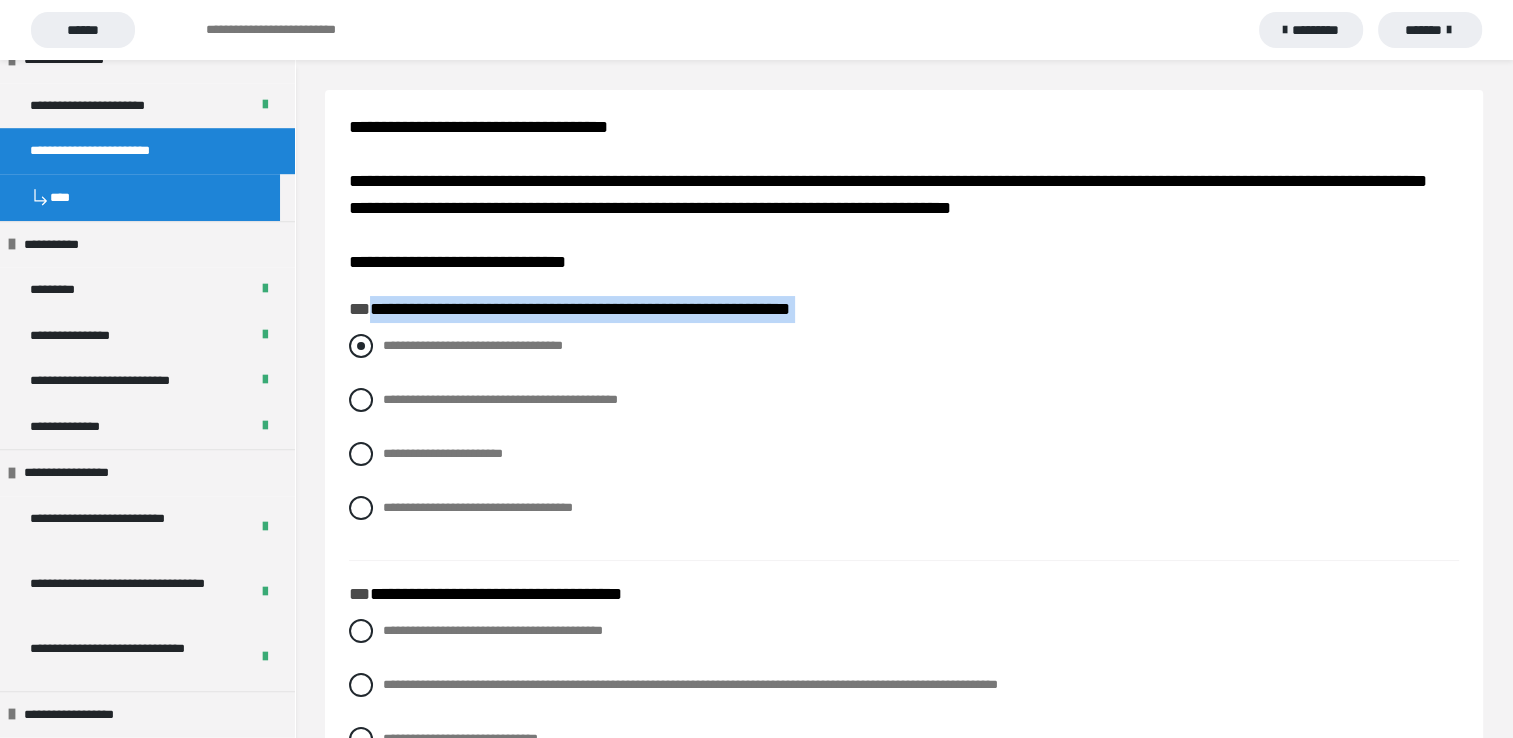 drag, startPoint x: 410, startPoint y: 314, endPoint x: 866, endPoint y: 340, distance: 456.74063 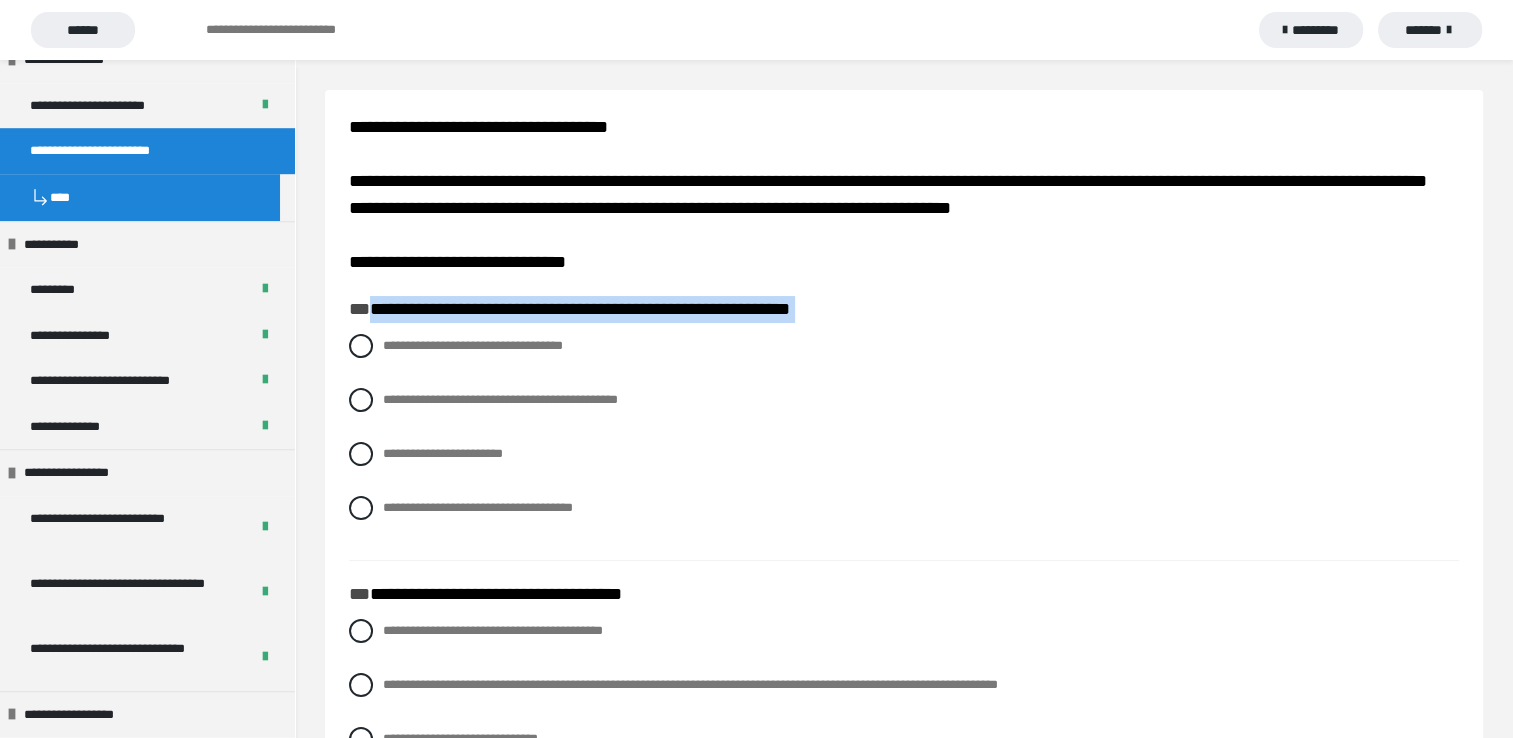 drag, startPoint x: 866, startPoint y: 340, endPoint x: 852, endPoint y: 315, distance: 28.653097 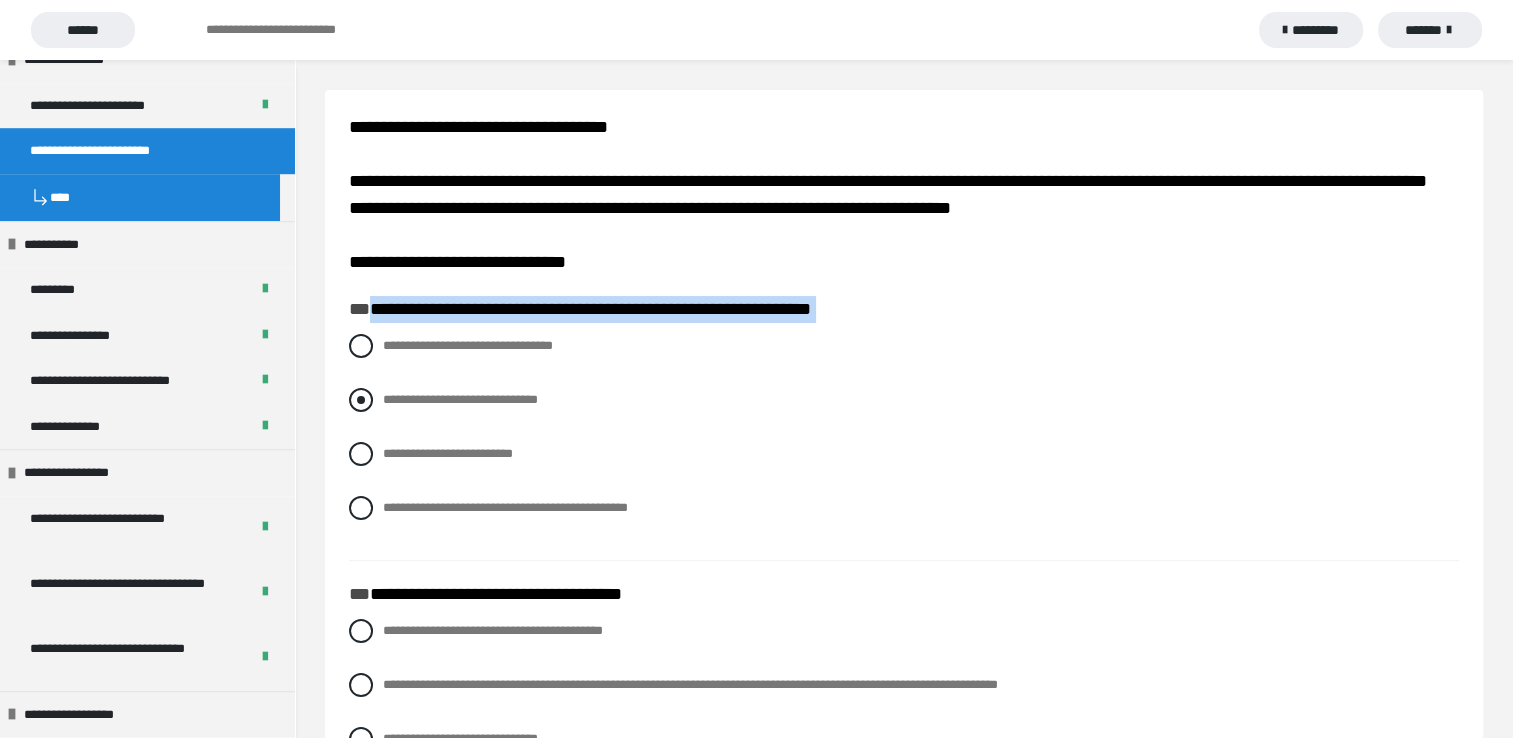 click at bounding box center [361, 400] 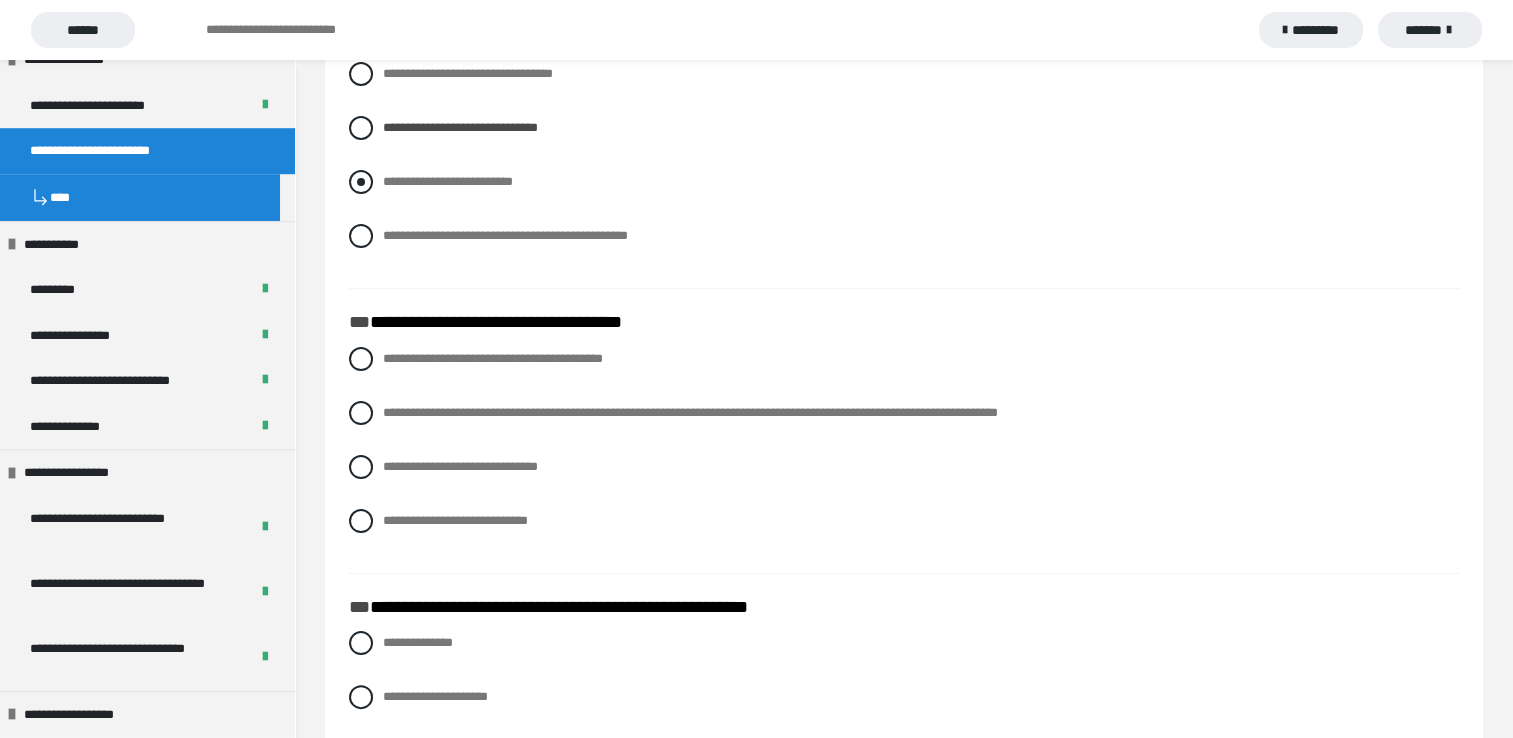 scroll, scrollTop: 300, scrollLeft: 0, axis: vertical 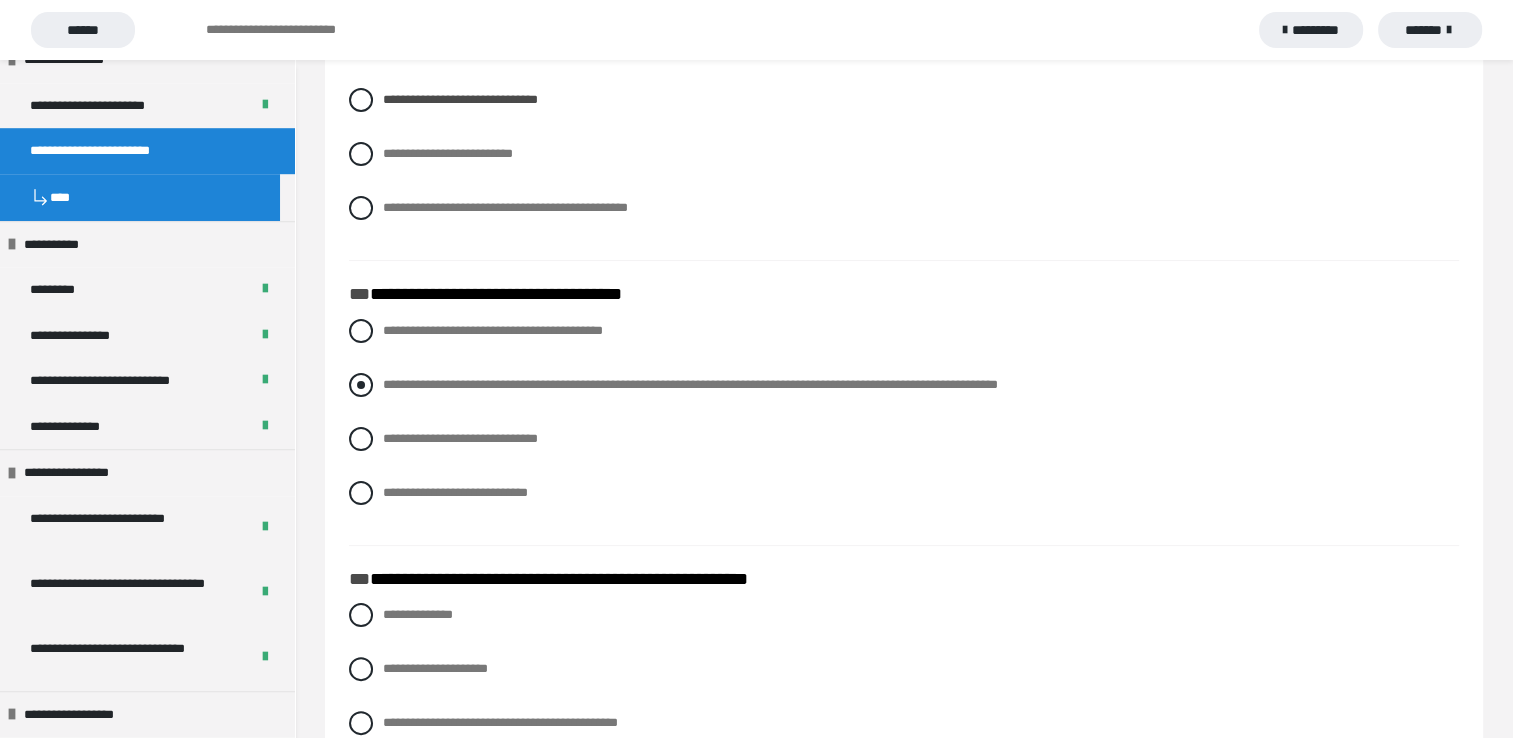 click at bounding box center (361, 385) 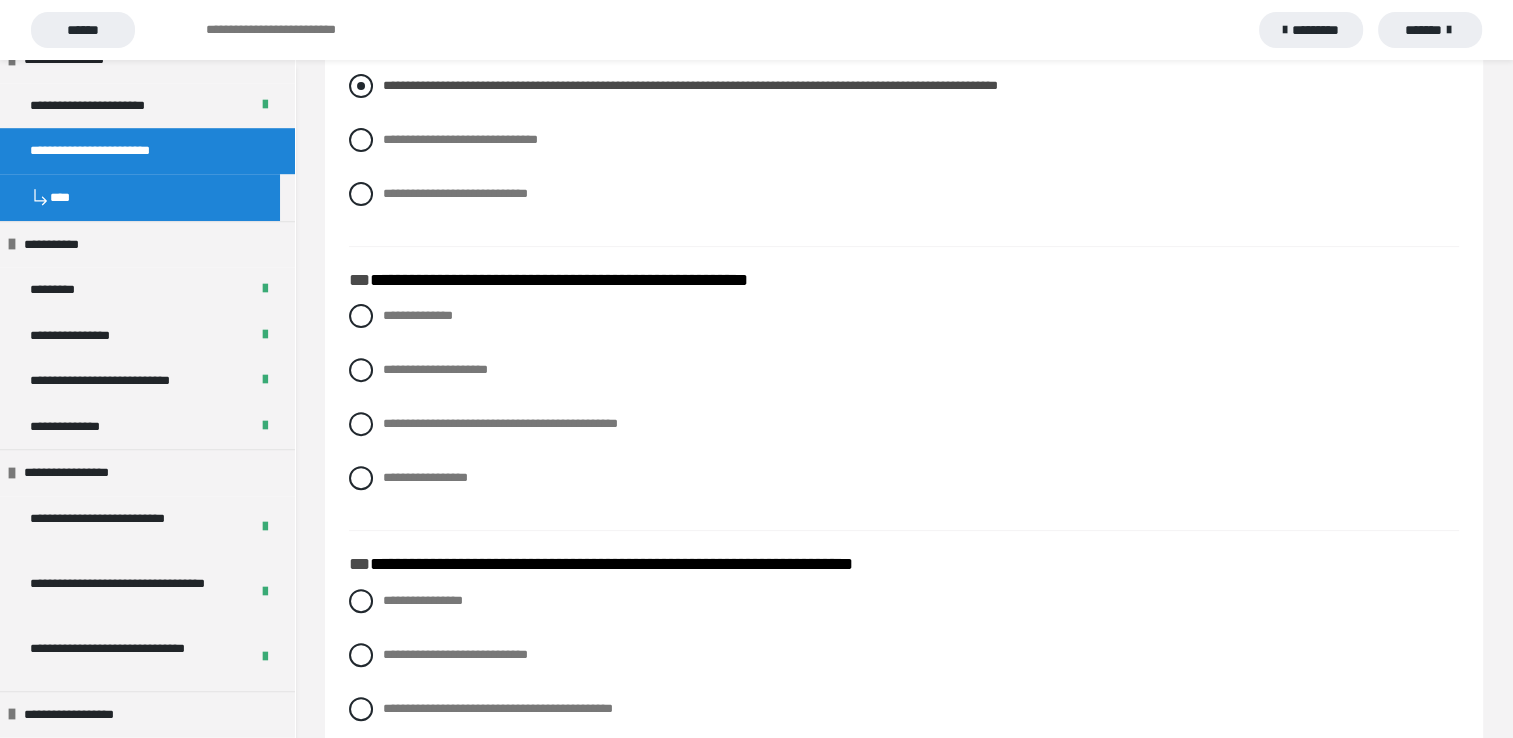 scroll, scrollTop: 600, scrollLeft: 0, axis: vertical 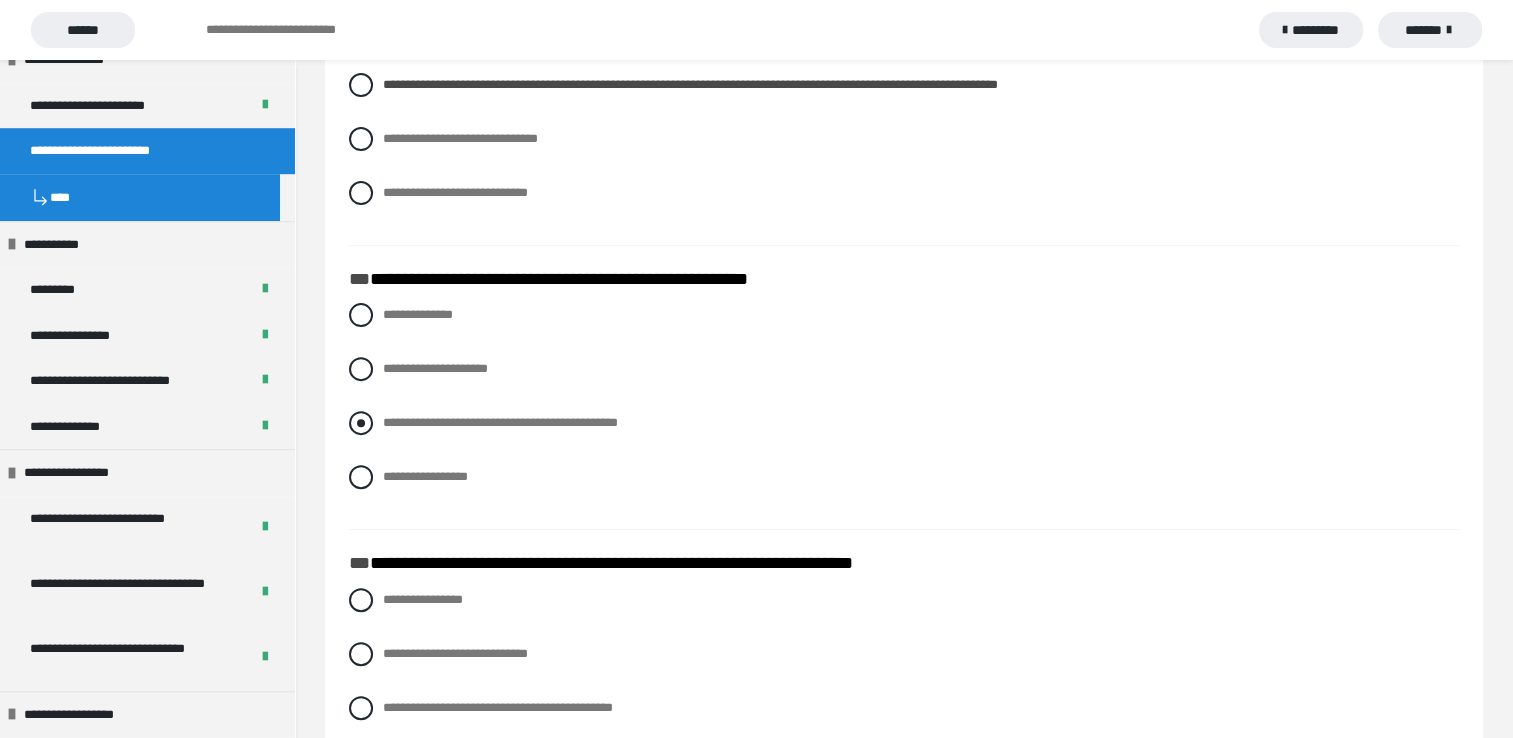 click at bounding box center (361, 423) 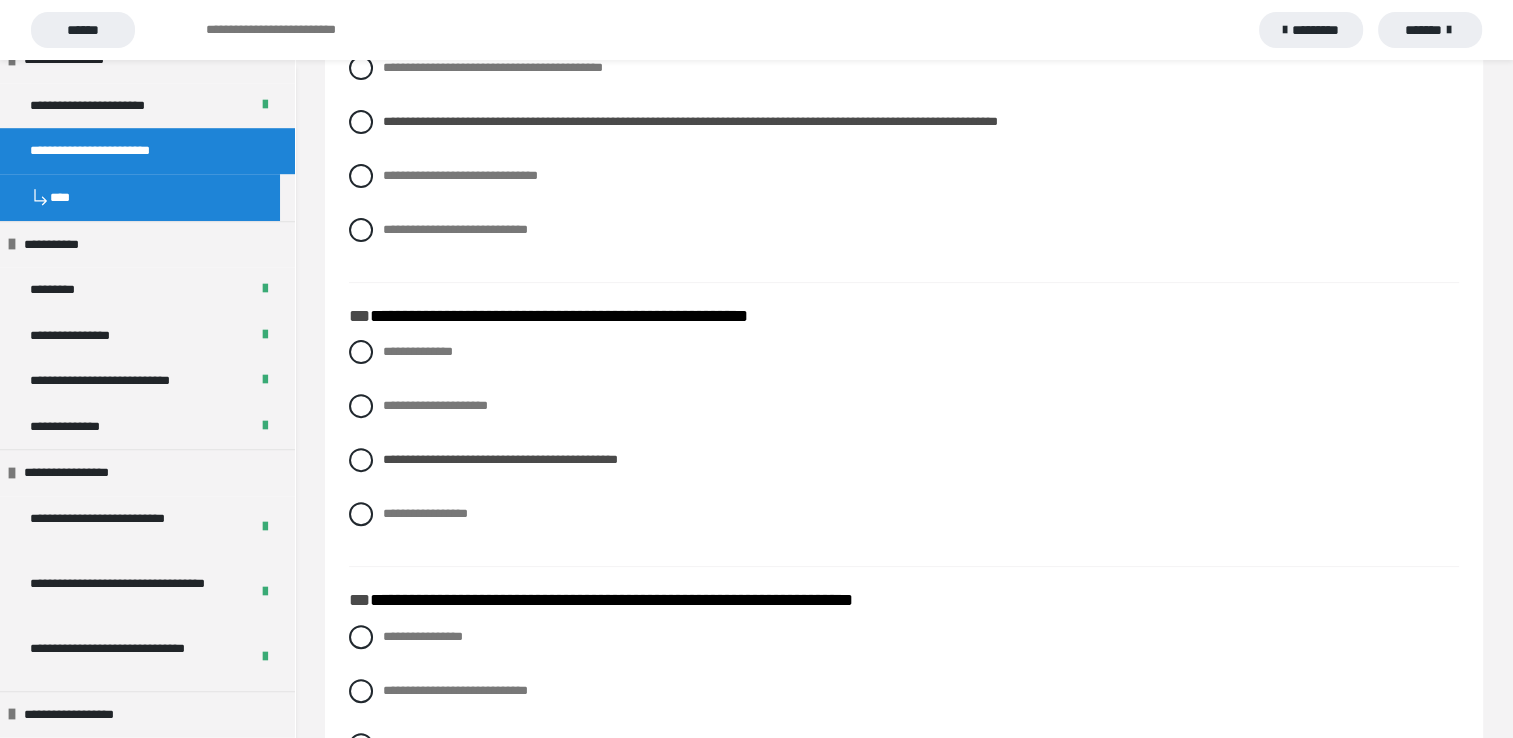 scroll, scrollTop: 500, scrollLeft: 0, axis: vertical 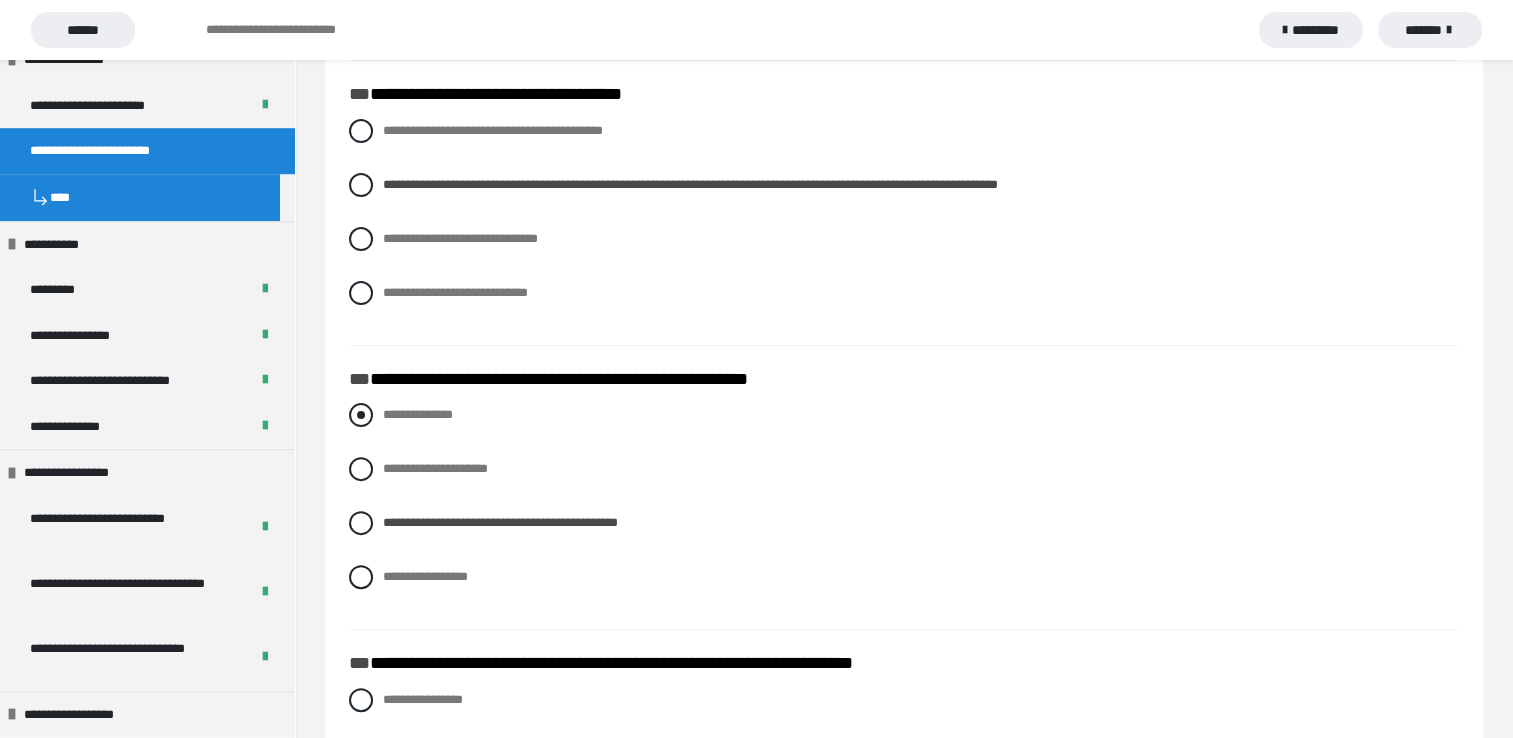click at bounding box center (361, 415) 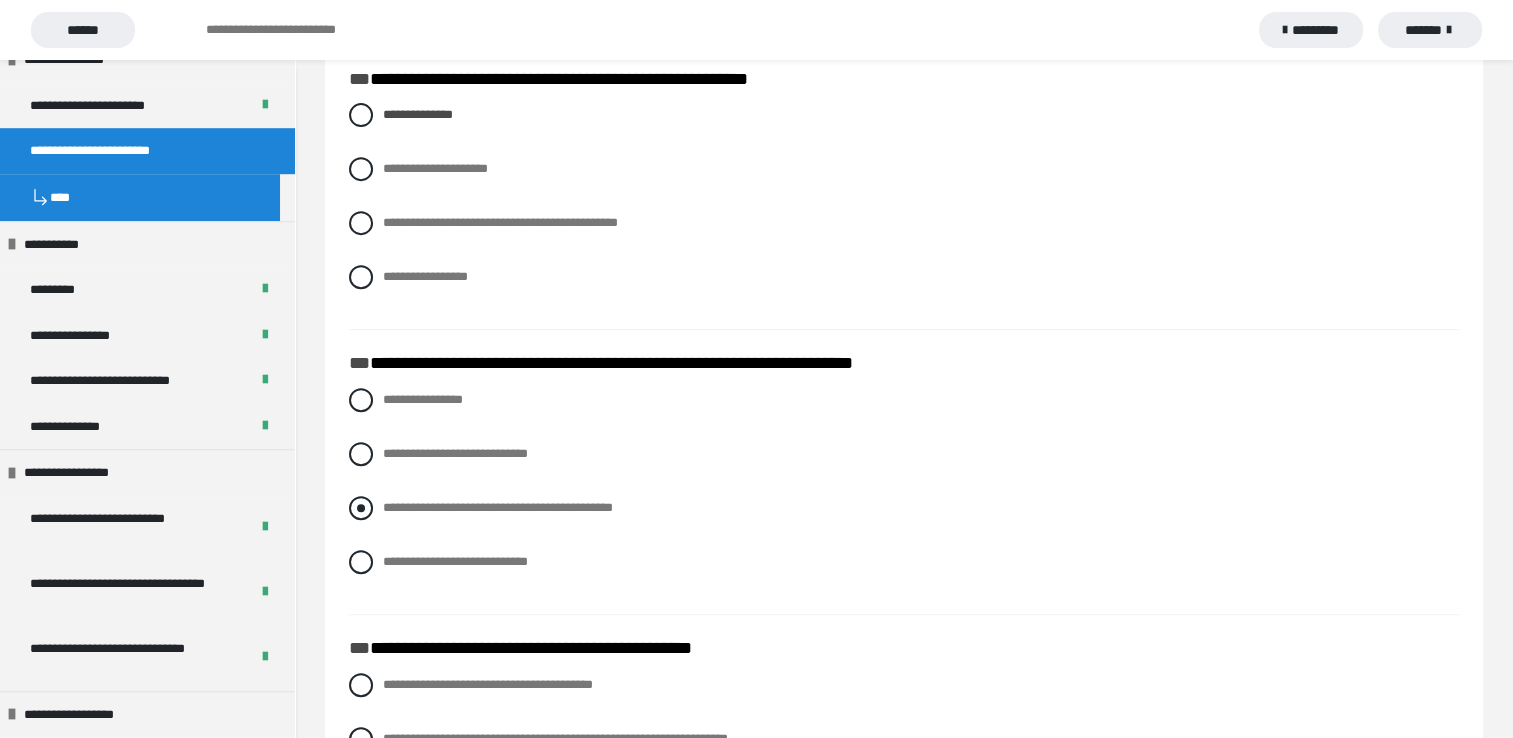 scroll, scrollTop: 900, scrollLeft: 0, axis: vertical 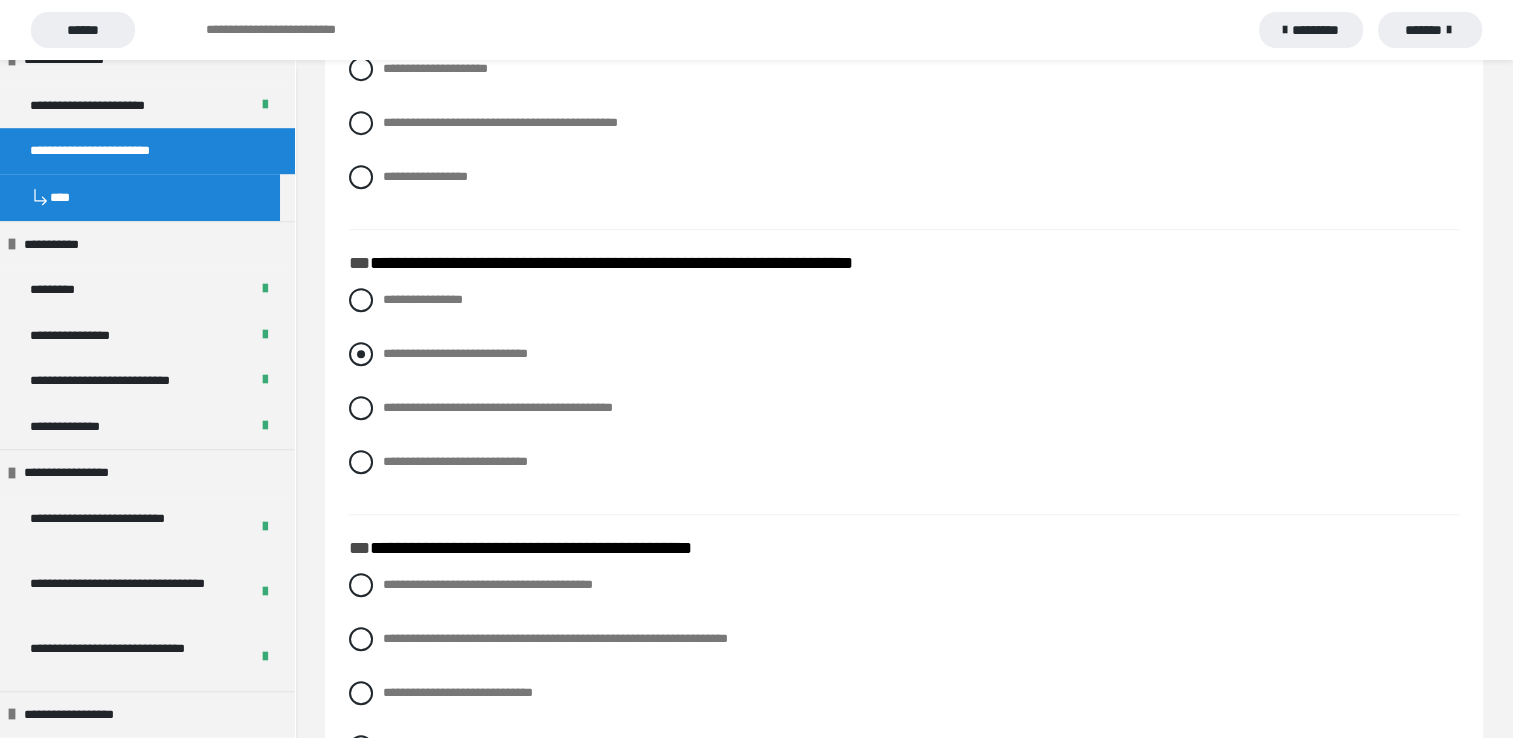 click at bounding box center (361, 354) 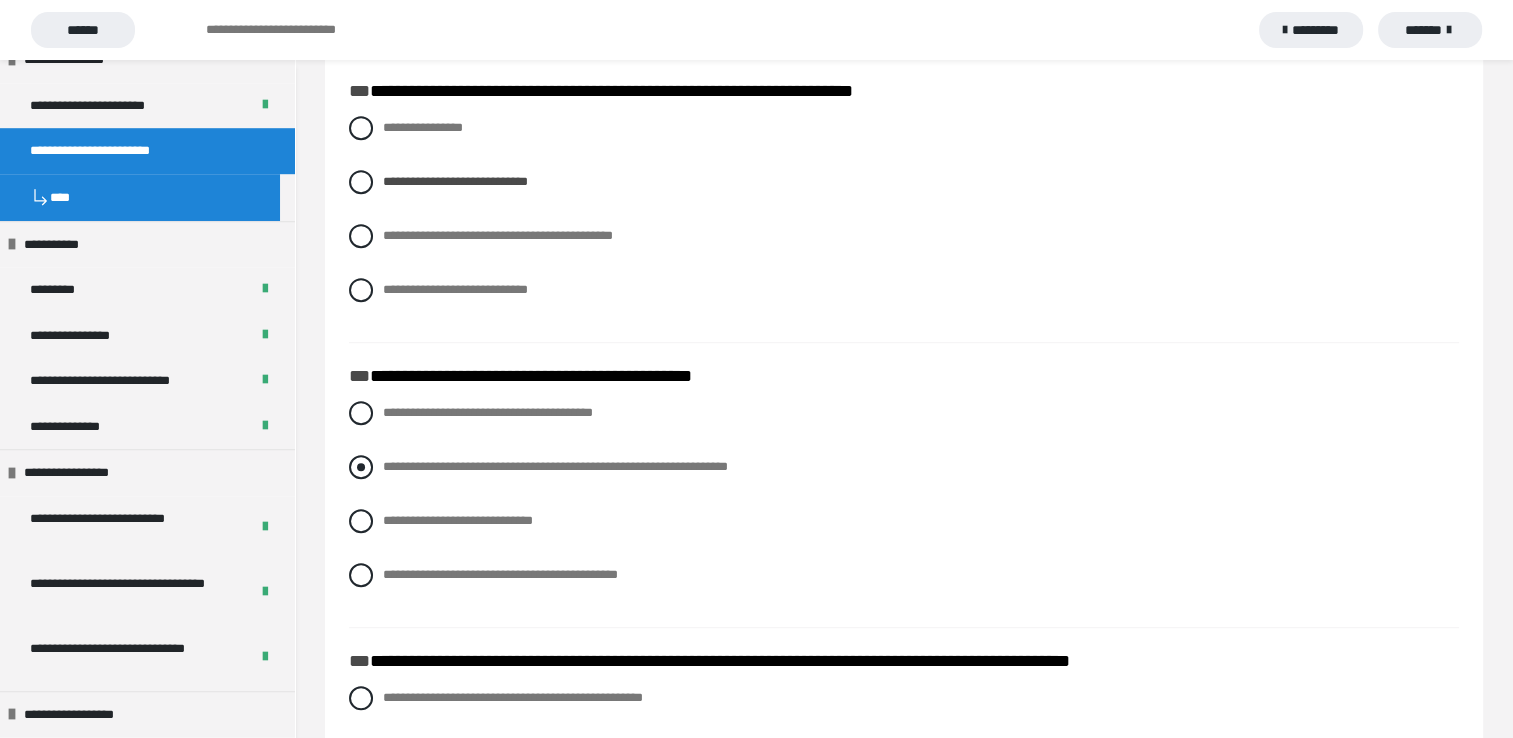scroll, scrollTop: 1100, scrollLeft: 0, axis: vertical 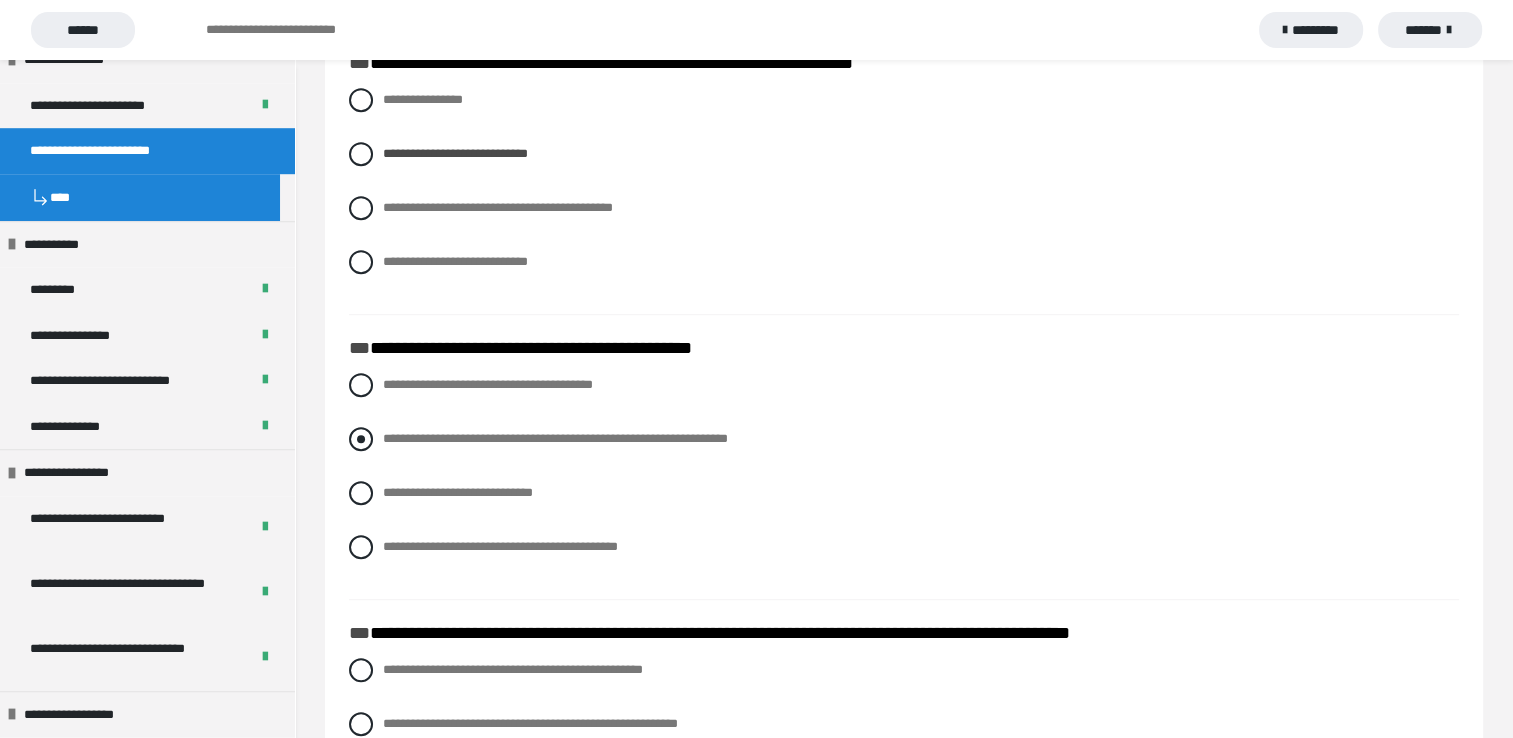 click at bounding box center [361, 439] 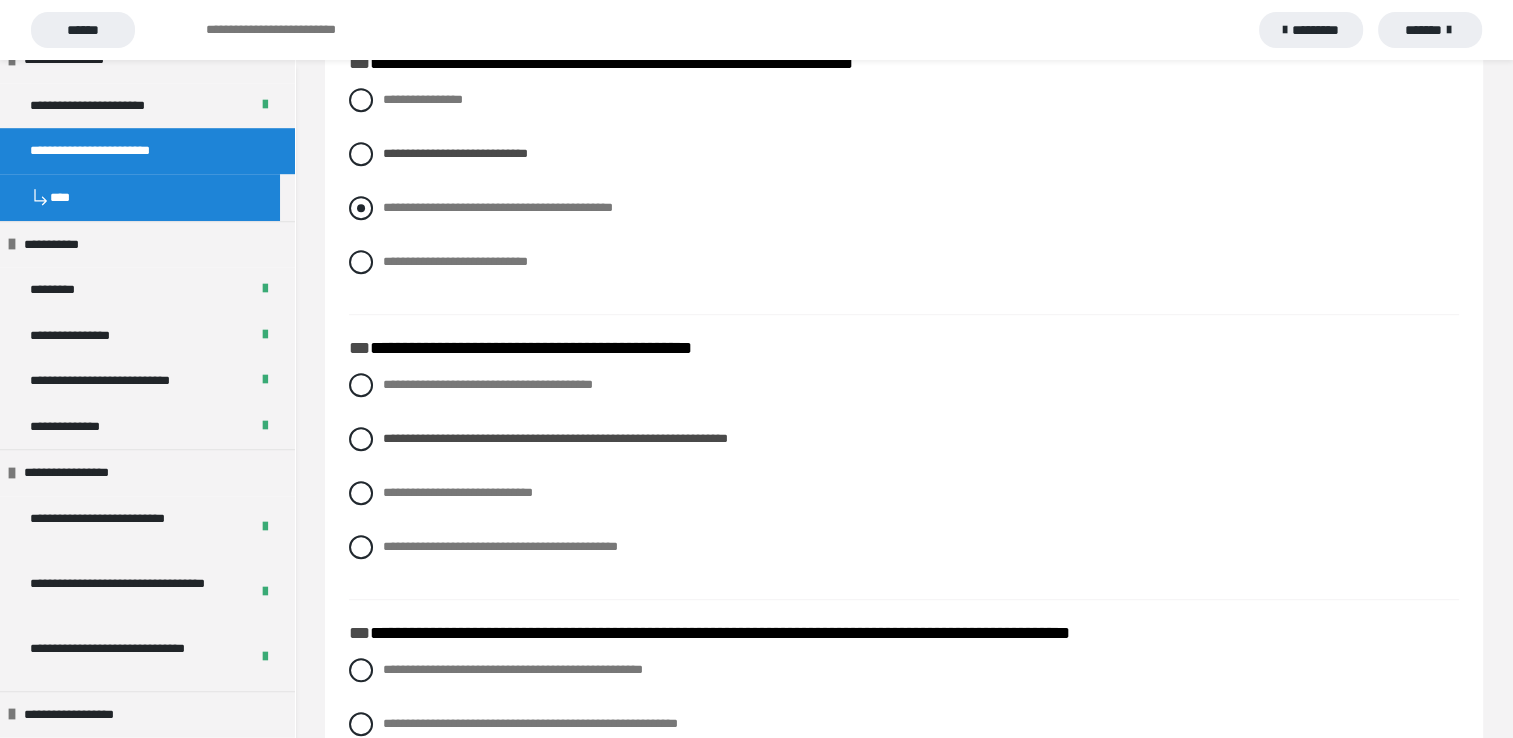 click at bounding box center (361, 208) 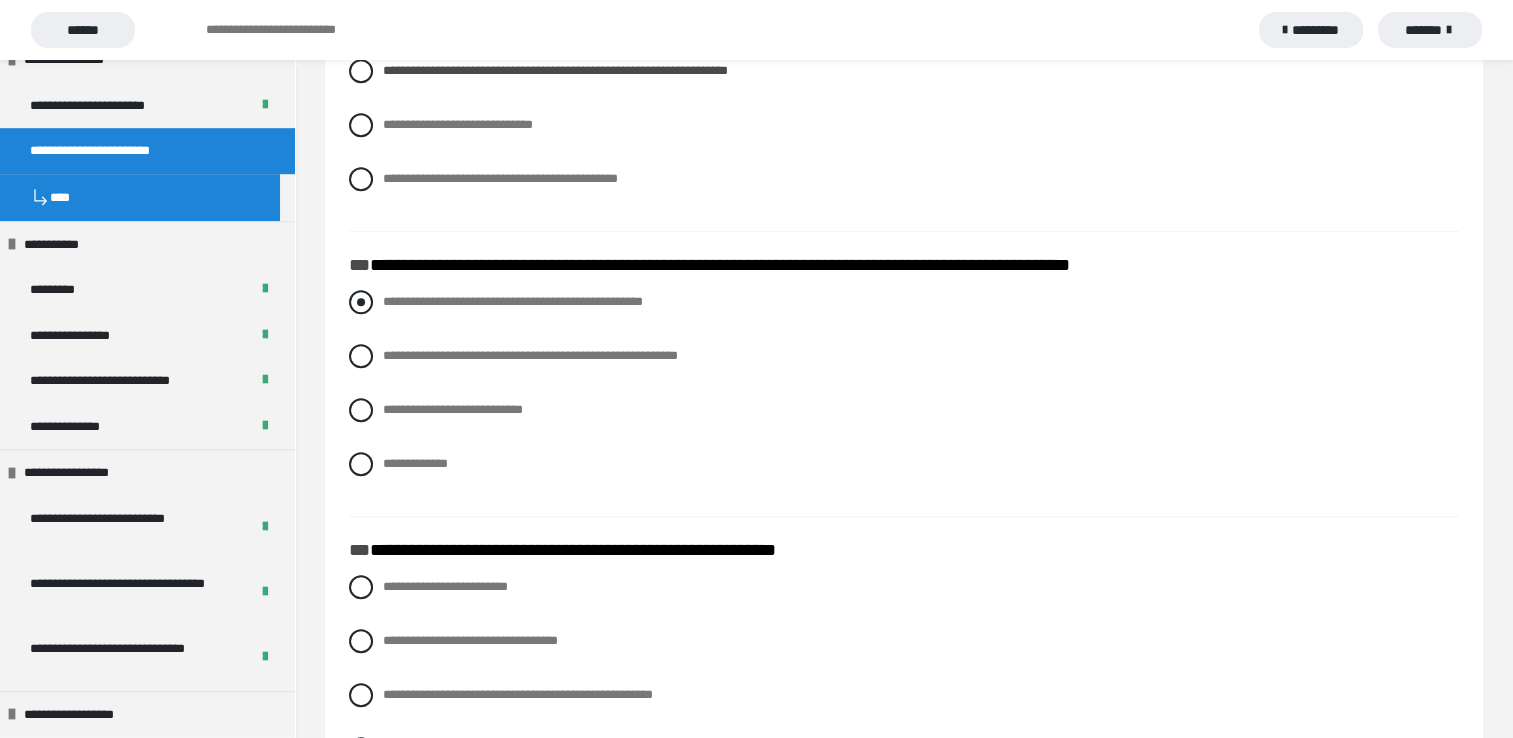 scroll, scrollTop: 1500, scrollLeft: 0, axis: vertical 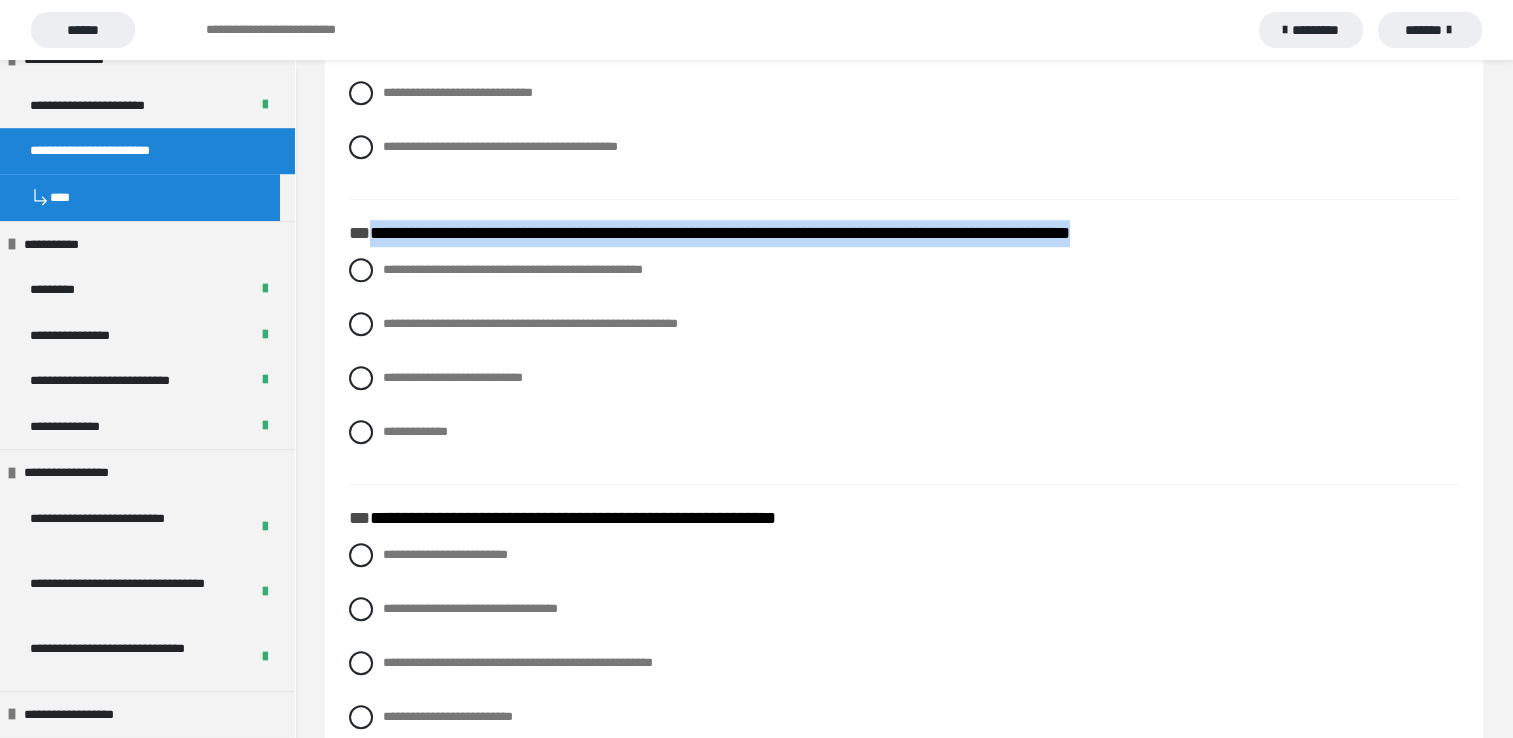 drag, startPoint x: 365, startPoint y: 229, endPoint x: 1202, endPoint y: 230, distance: 837.0006 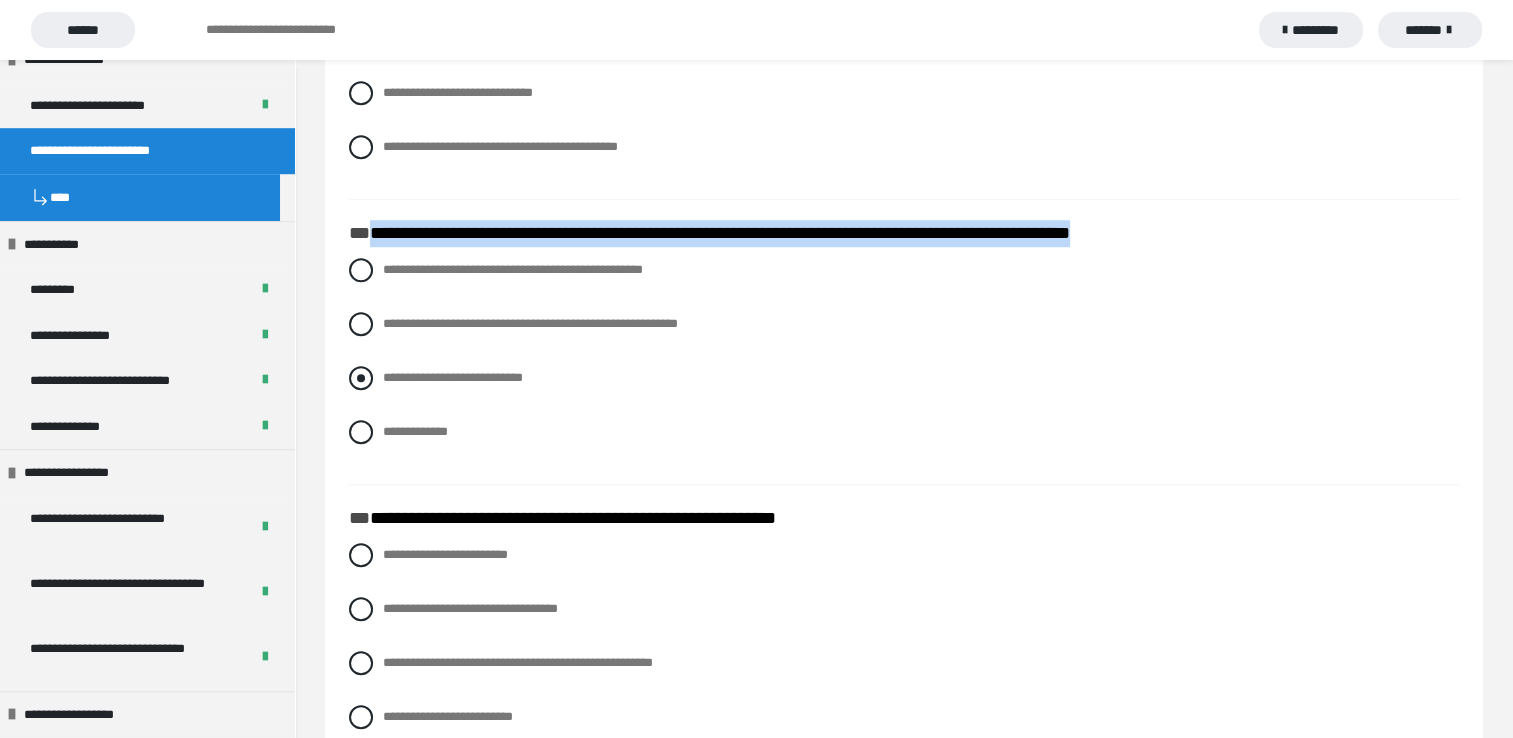 drag, startPoint x: 1178, startPoint y: 228, endPoint x: 903, endPoint y: 384, distance: 316.1661 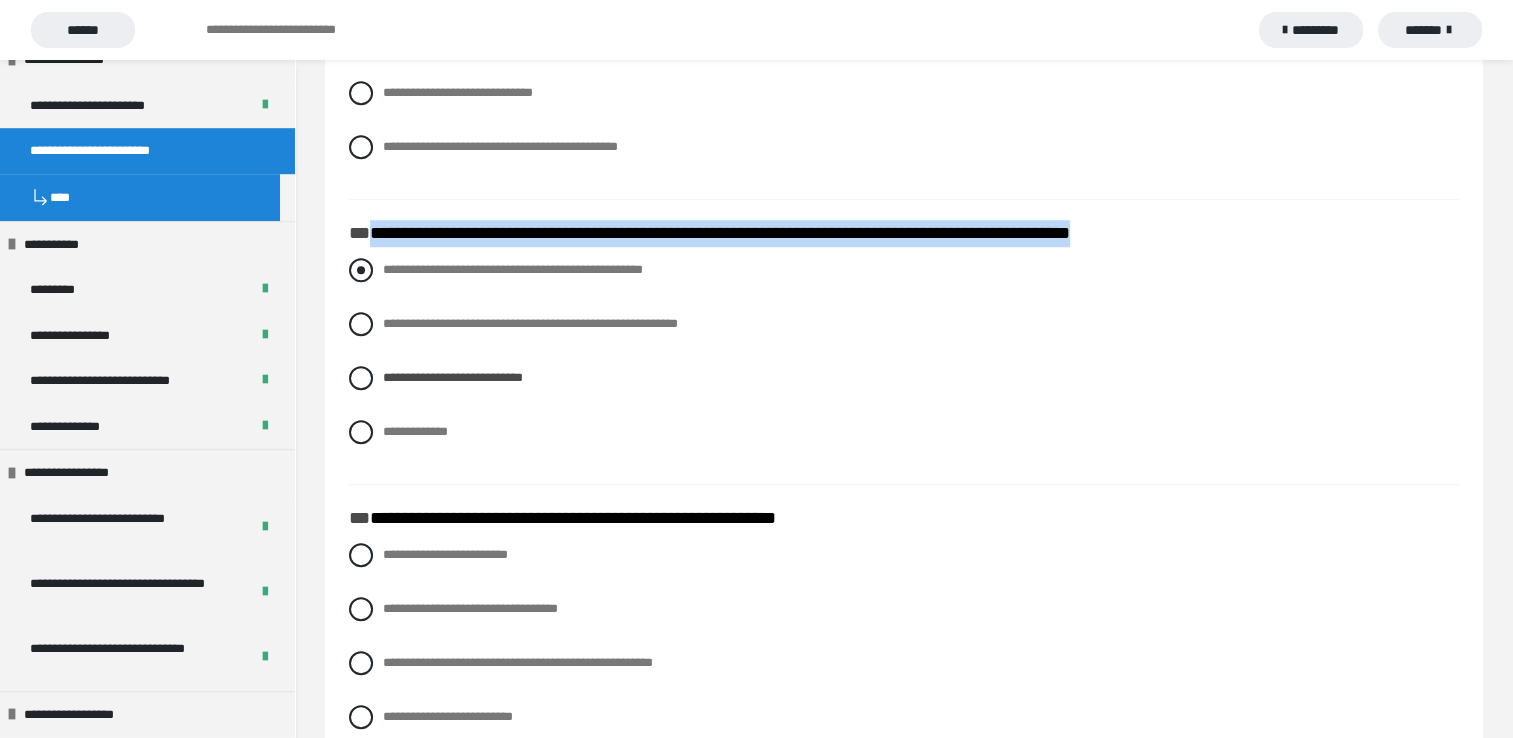 click at bounding box center (361, 270) 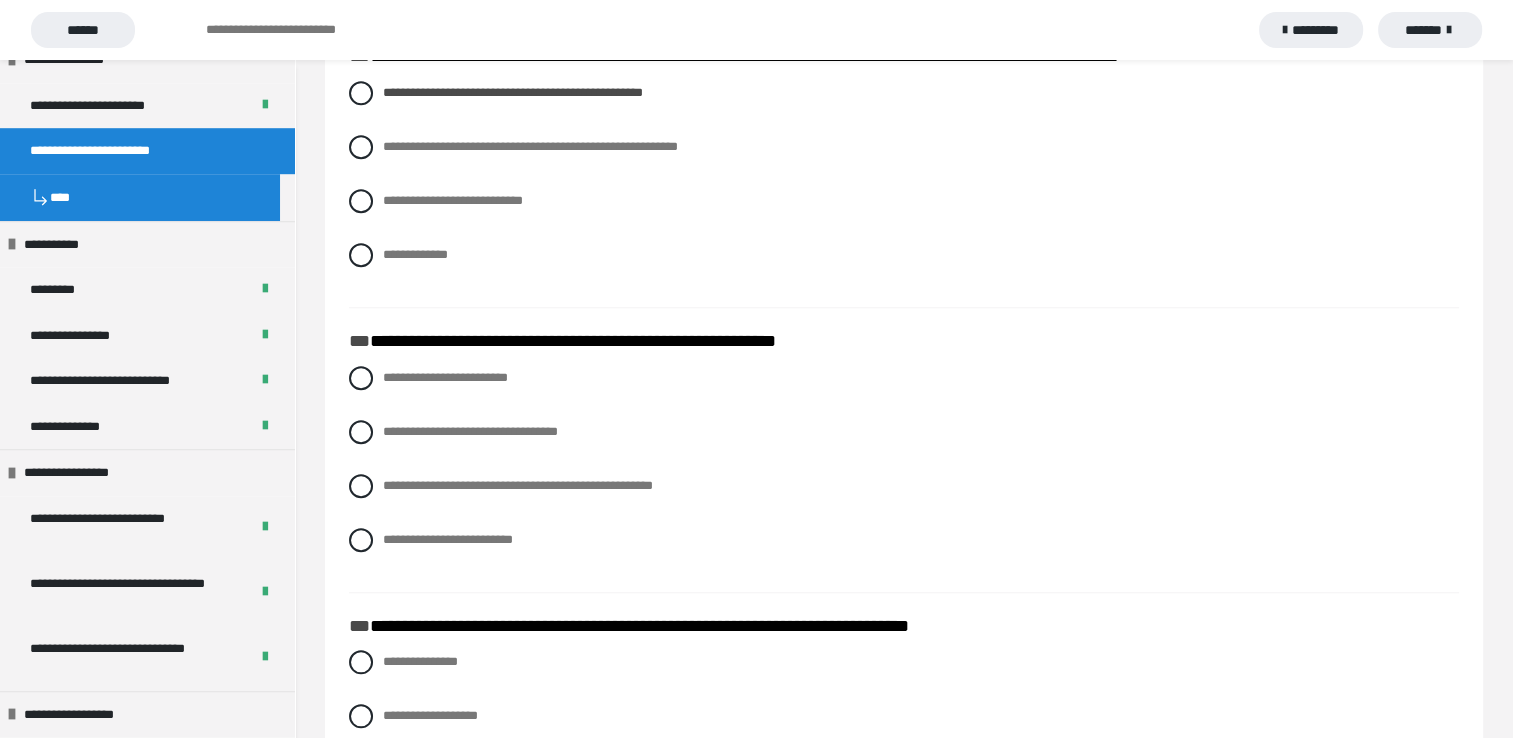 scroll, scrollTop: 1700, scrollLeft: 0, axis: vertical 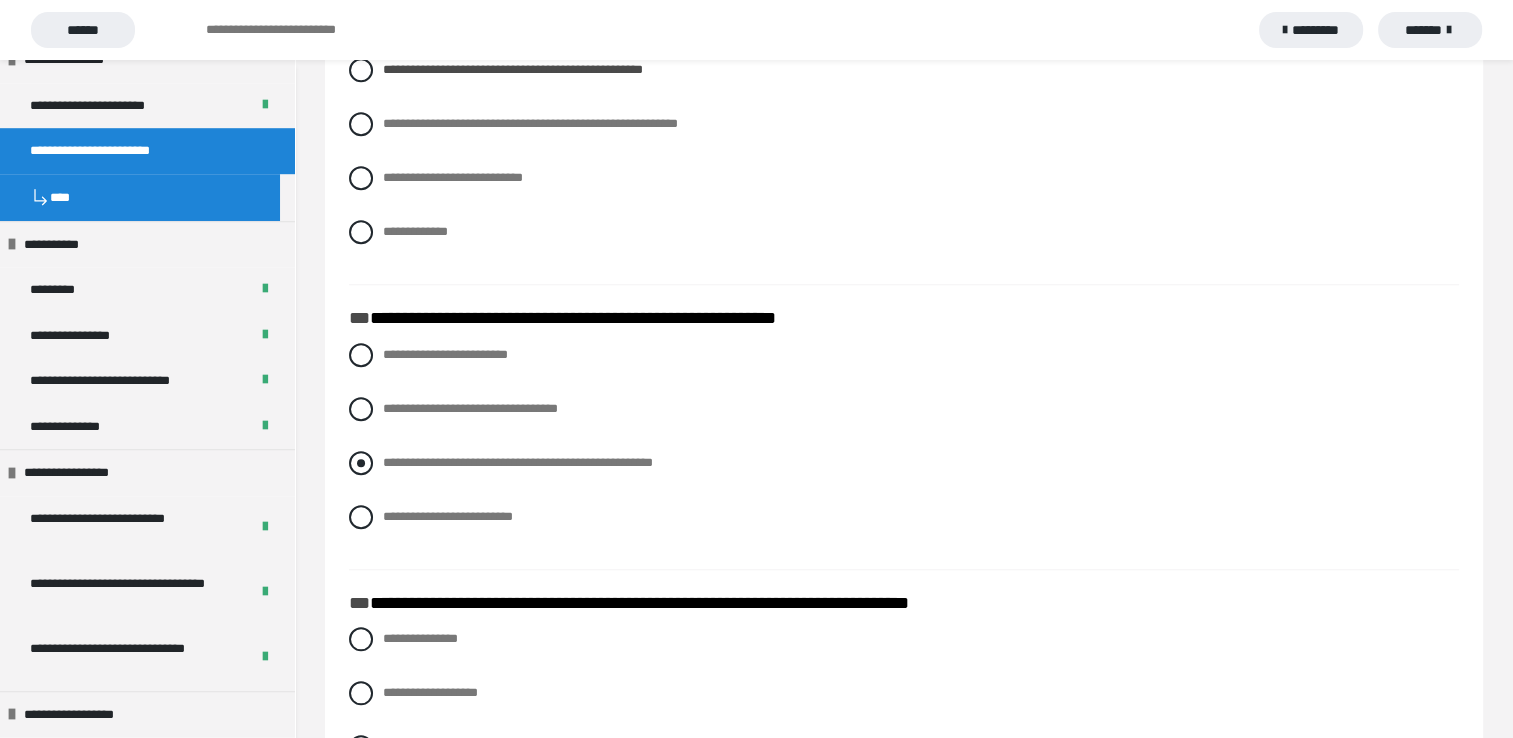 click at bounding box center [361, 463] 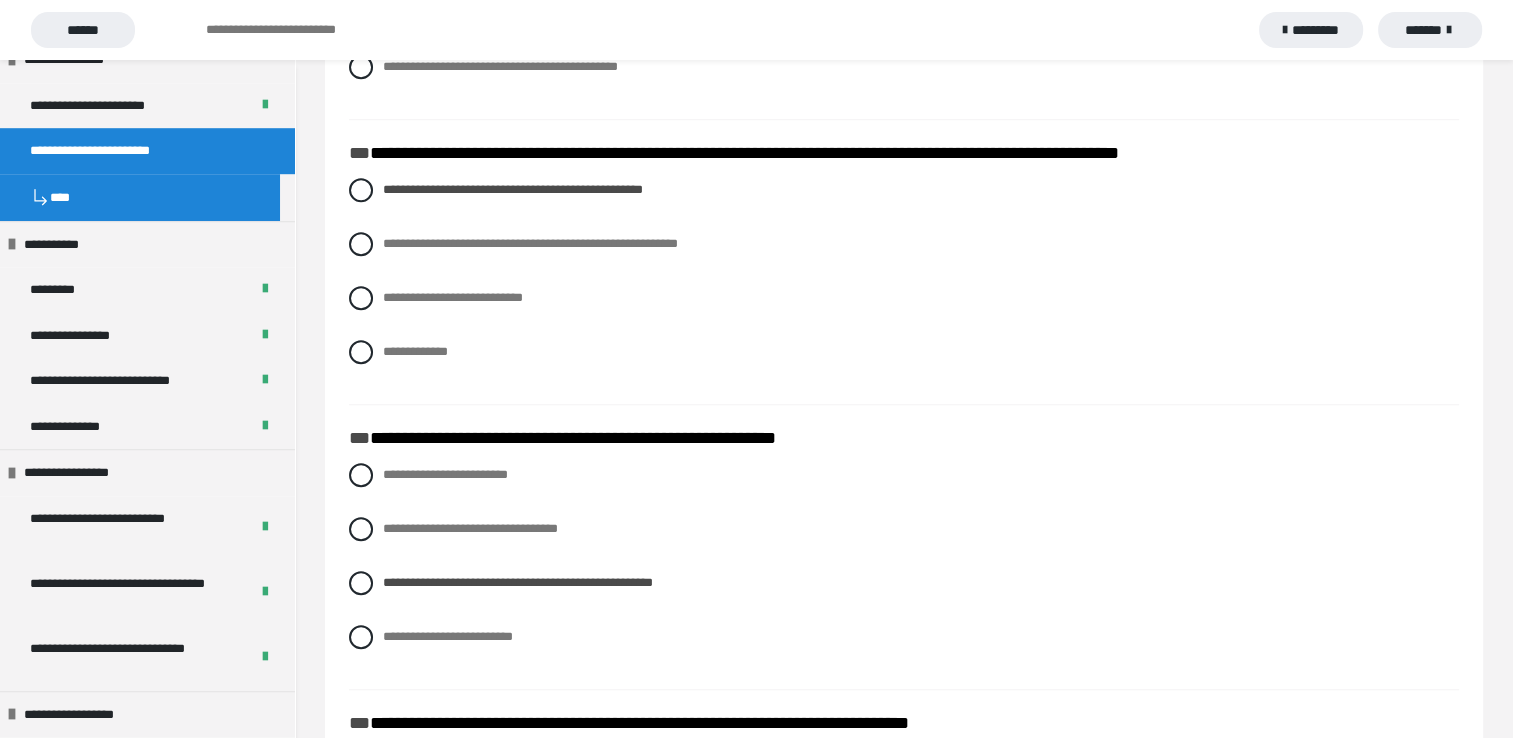 scroll, scrollTop: 1500, scrollLeft: 0, axis: vertical 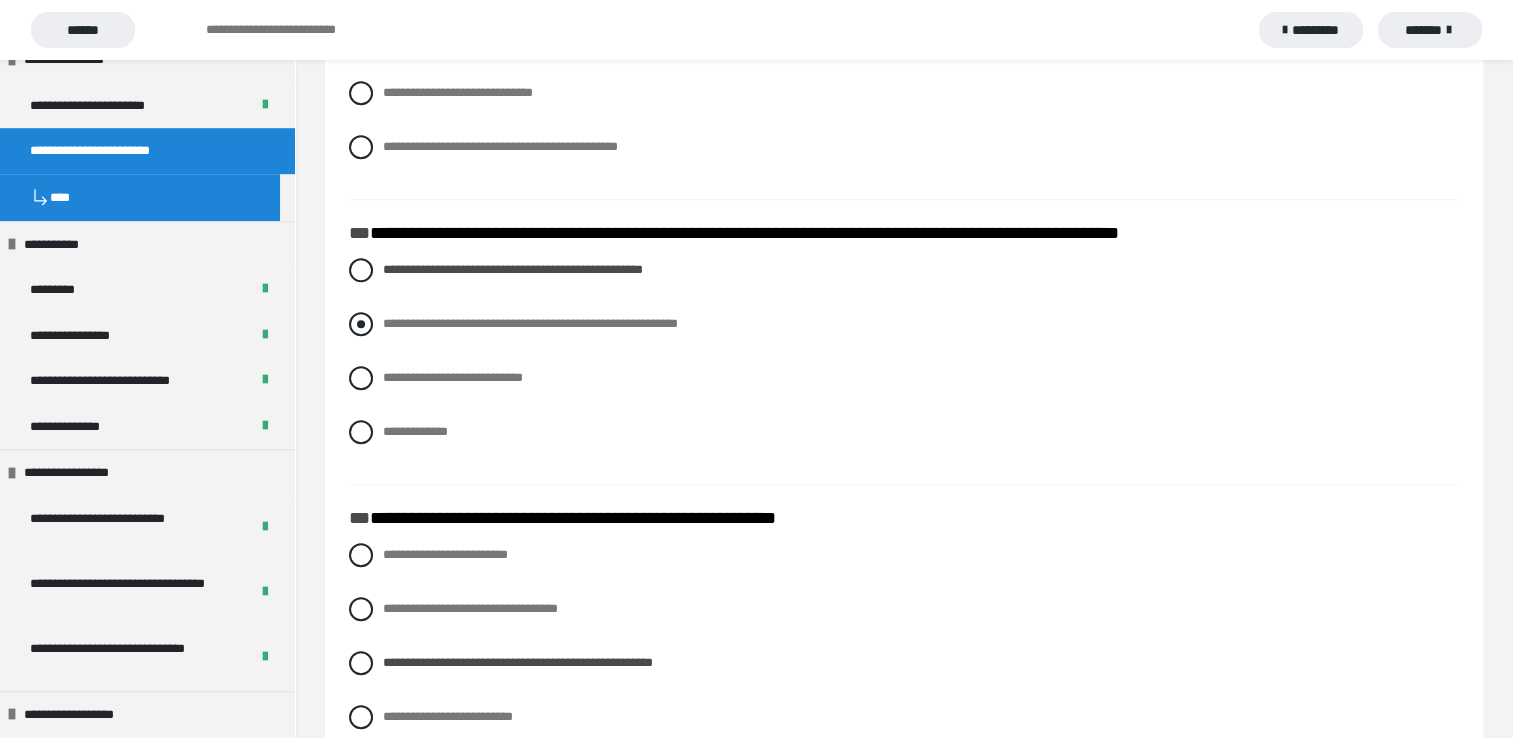 click at bounding box center [361, 324] 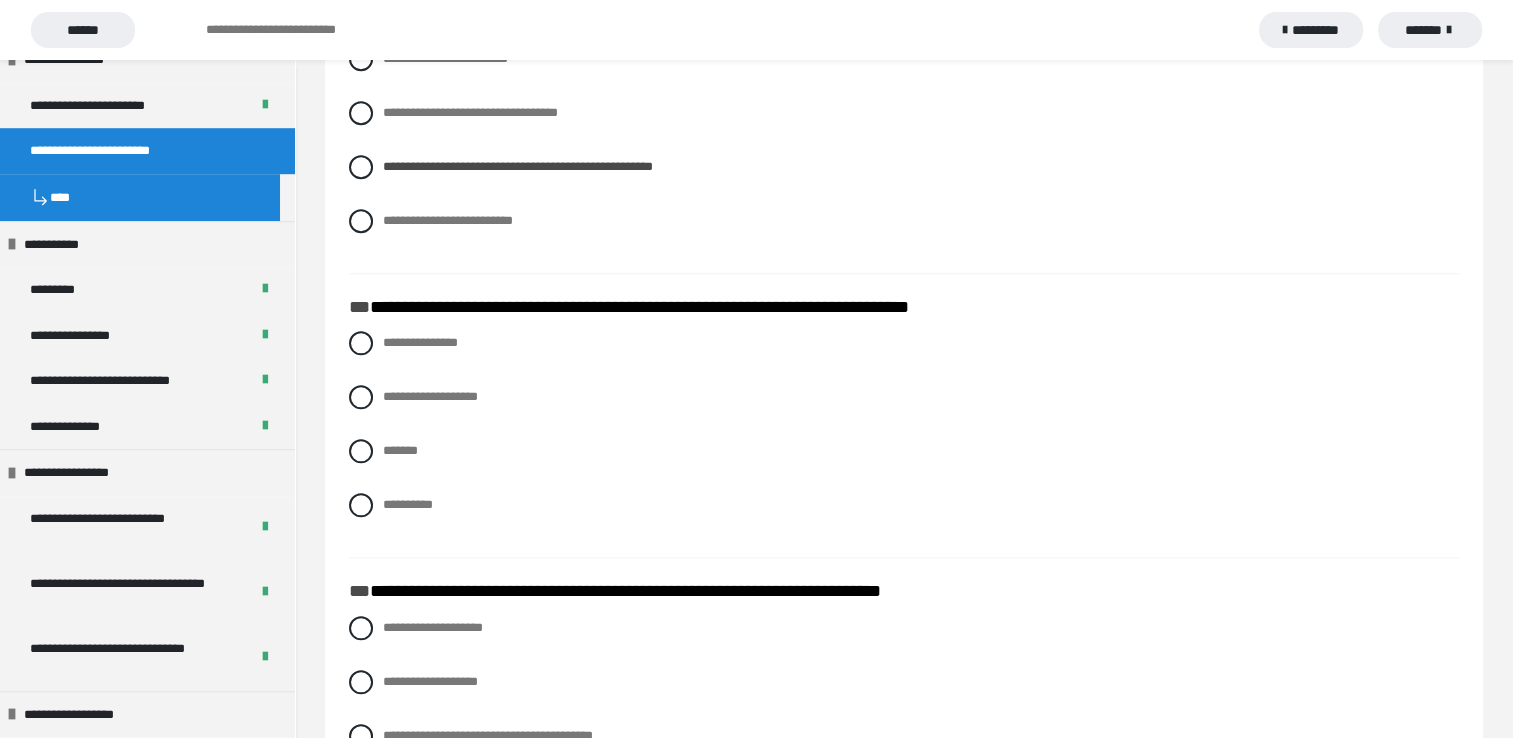 scroll, scrollTop: 2000, scrollLeft: 0, axis: vertical 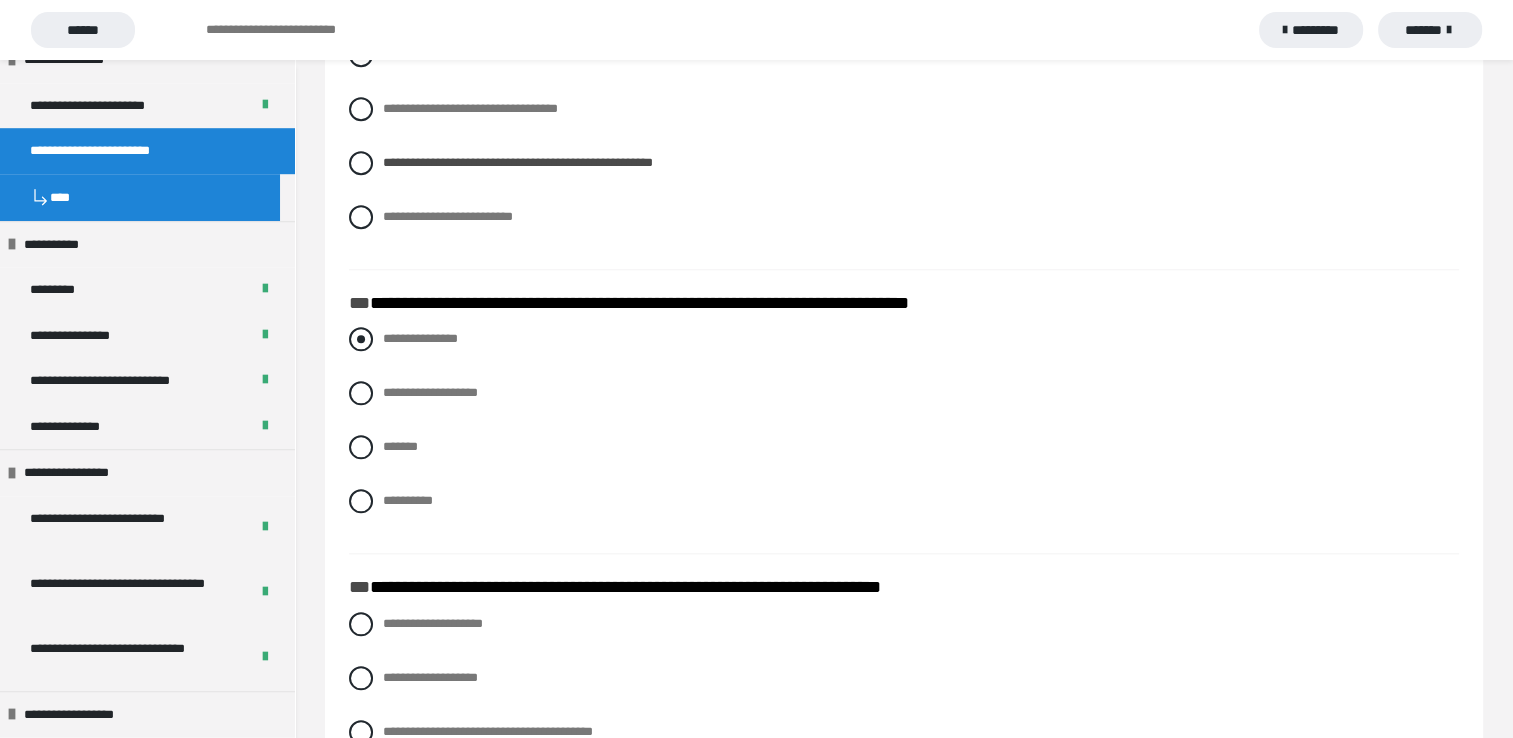 click at bounding box center (361, 339) 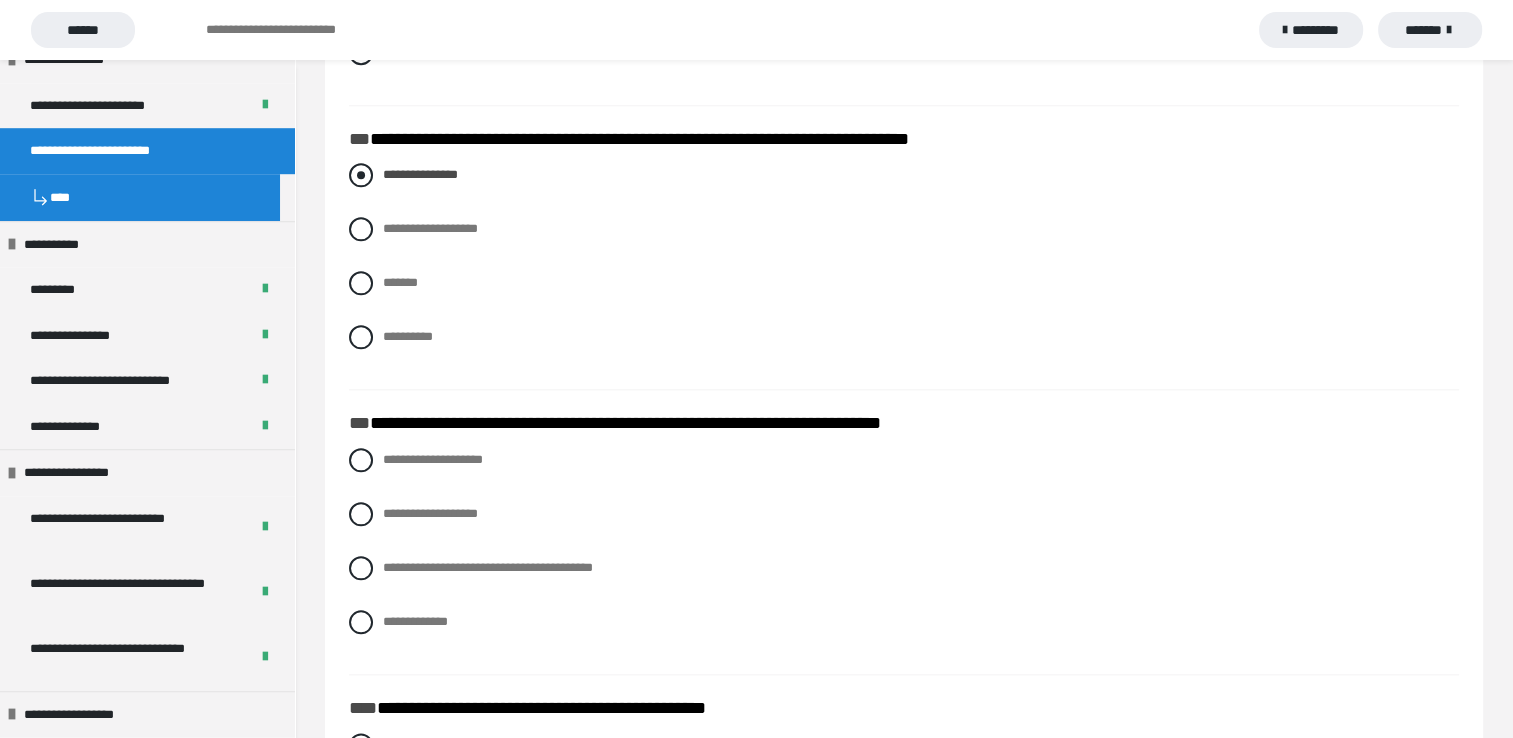 scroll, scrollTop: 2200, scrollLeft: 0, axis: vertical 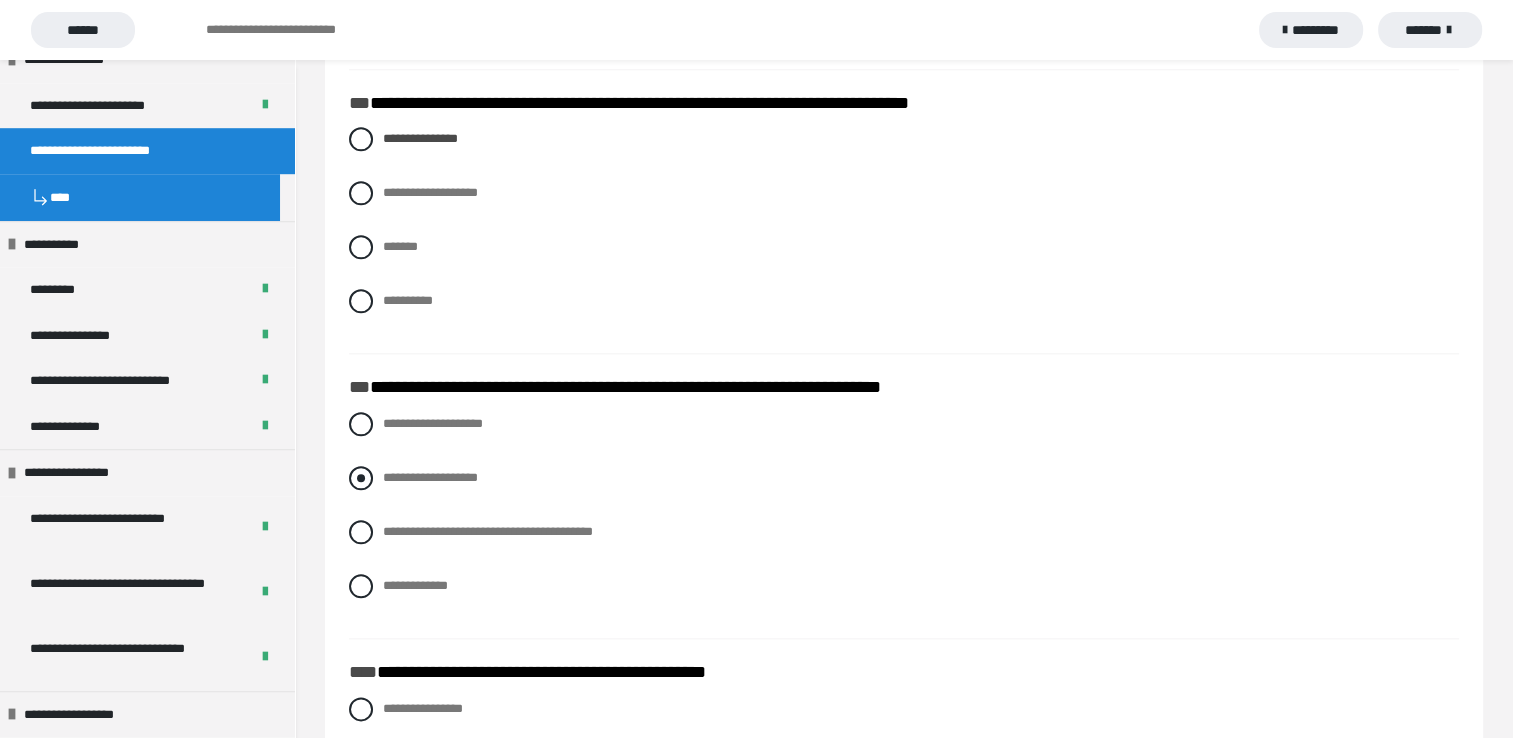 click at bounding box center [361, 478] 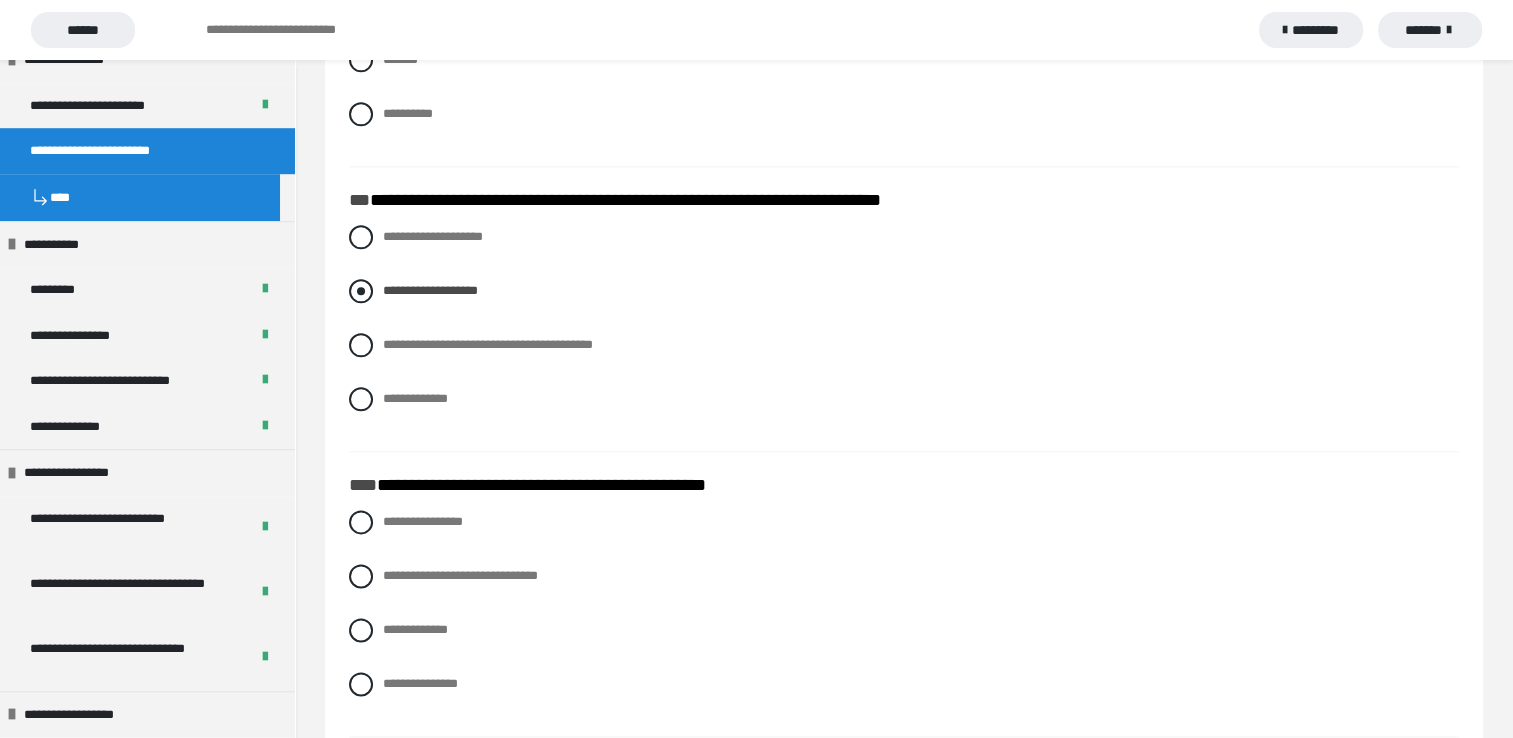 scroll, scrollTop: 2500, scrollLeft: 0, axis: vertical 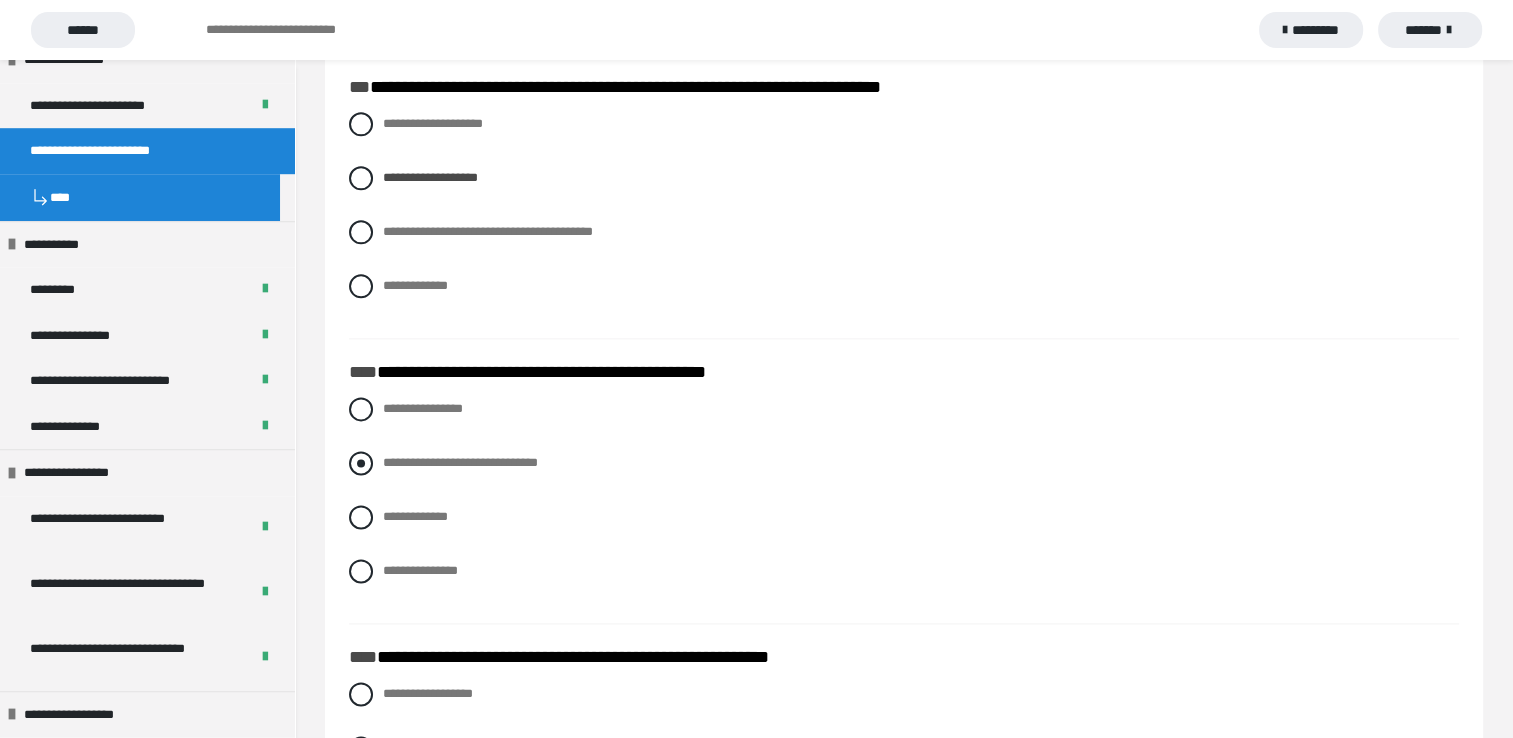 click at bounding box center [361, 463] 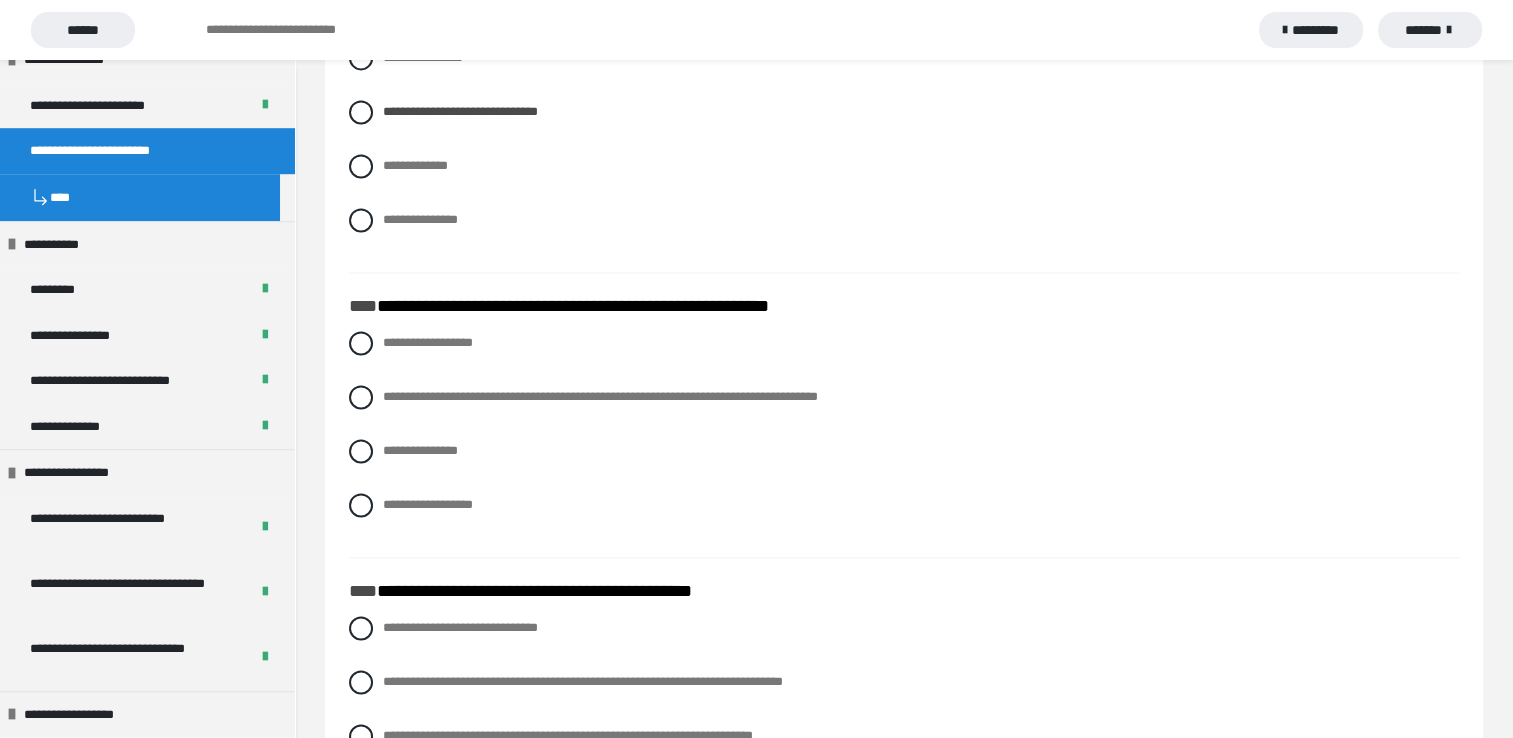 scroll, scrollTop: 2900, scrollLeft: 0, axis: vertical 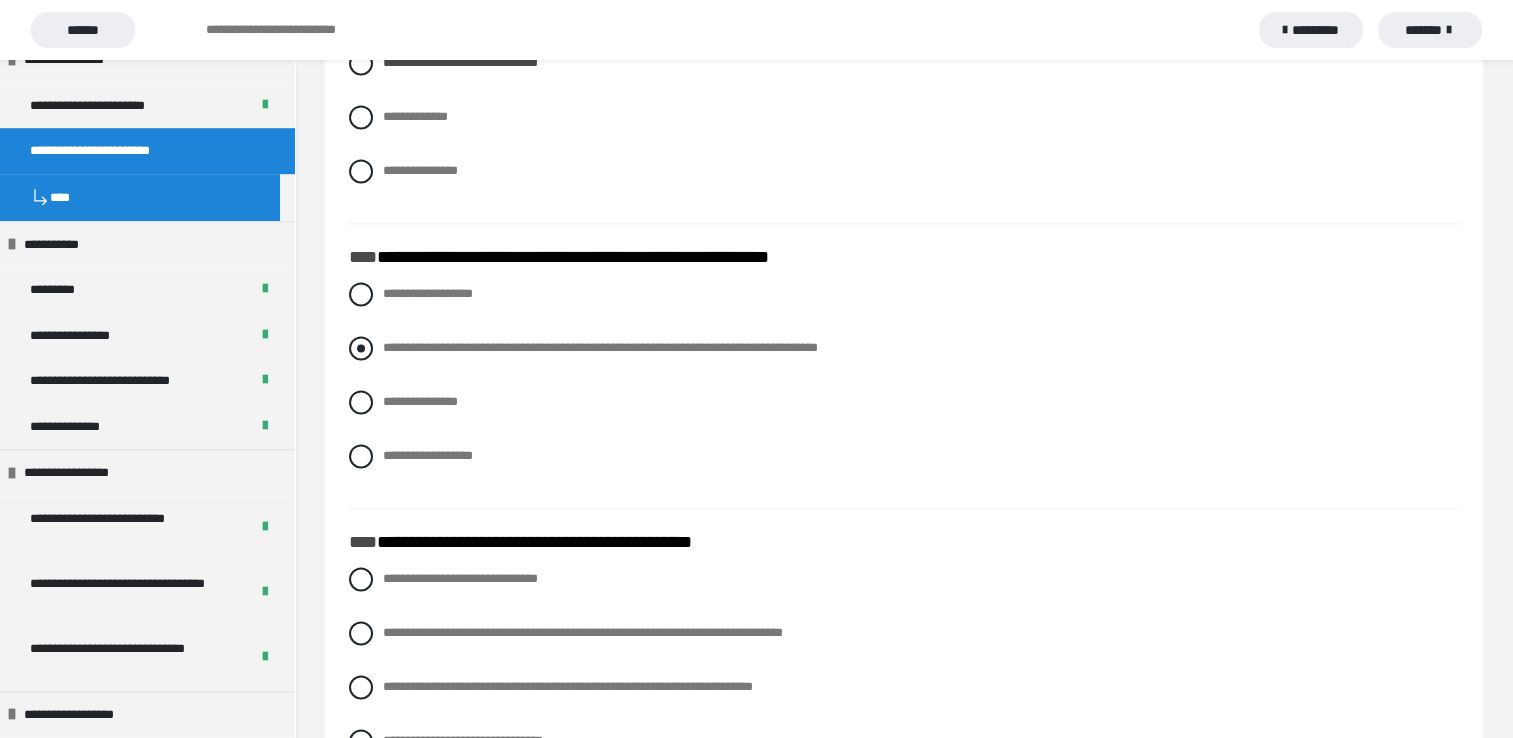 click at bounding box center [361, 348] 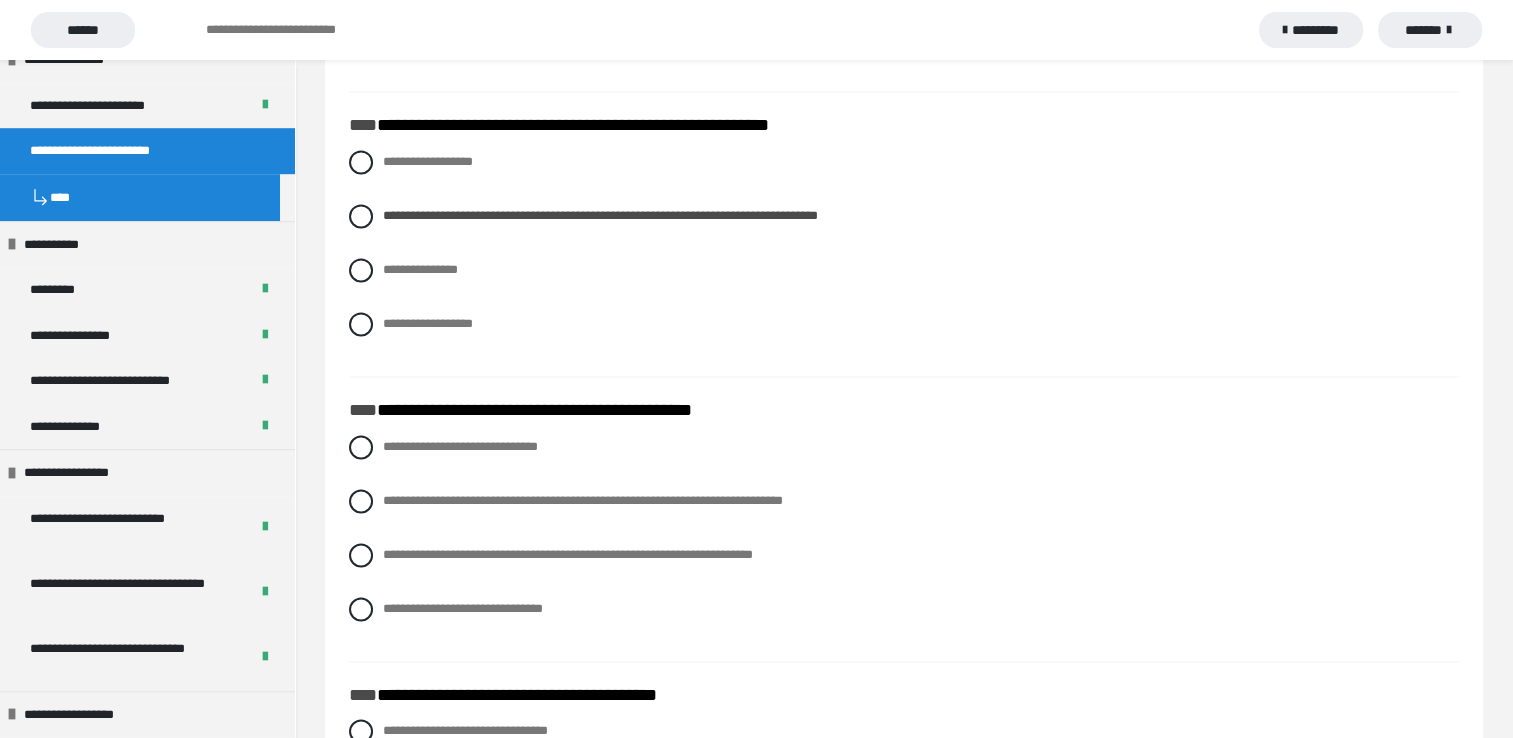 scroll, scrollTop: 3000, scrollLeft: 0, axis: vertical 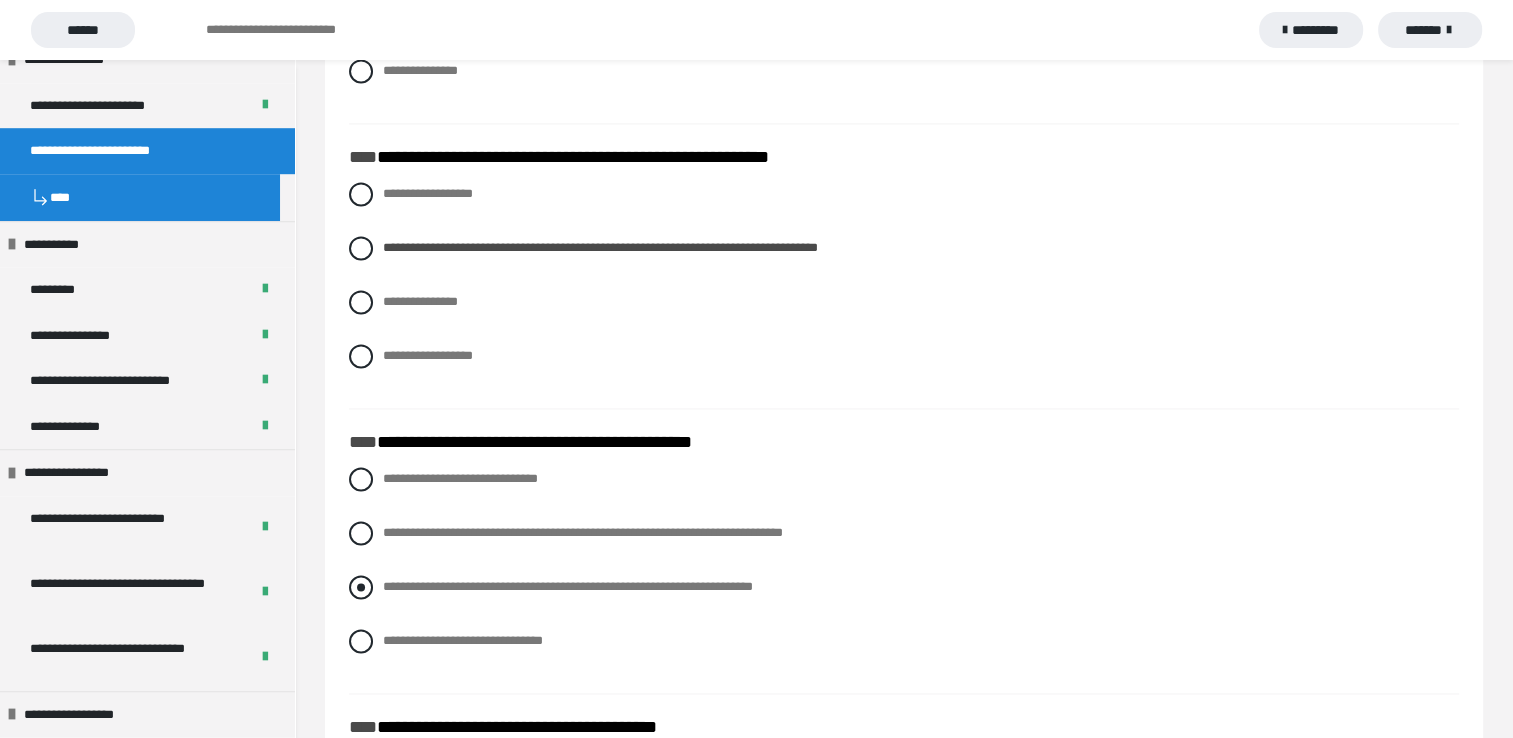 click on "**********" at bounding box center [904, 587] 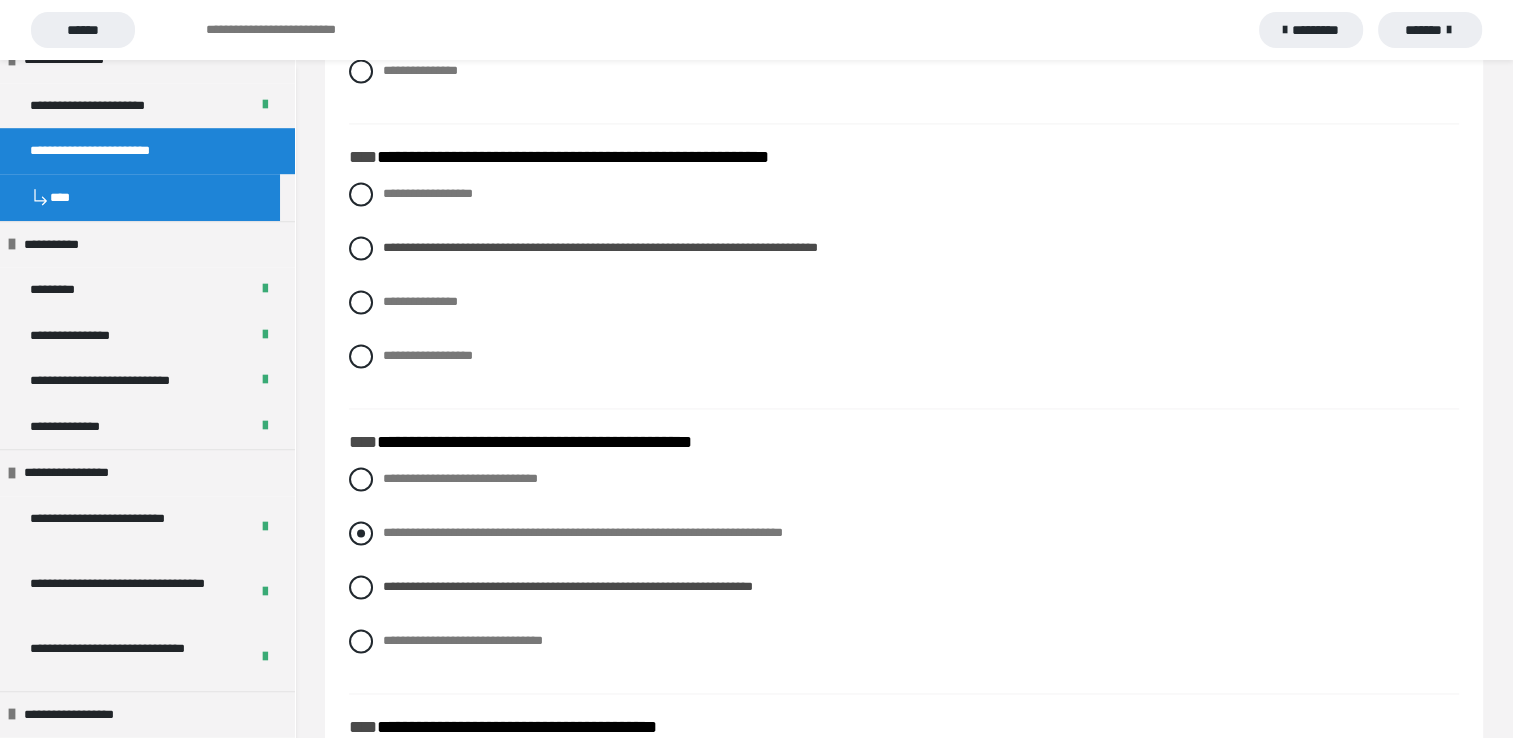 click at bounding box center (361, 533) 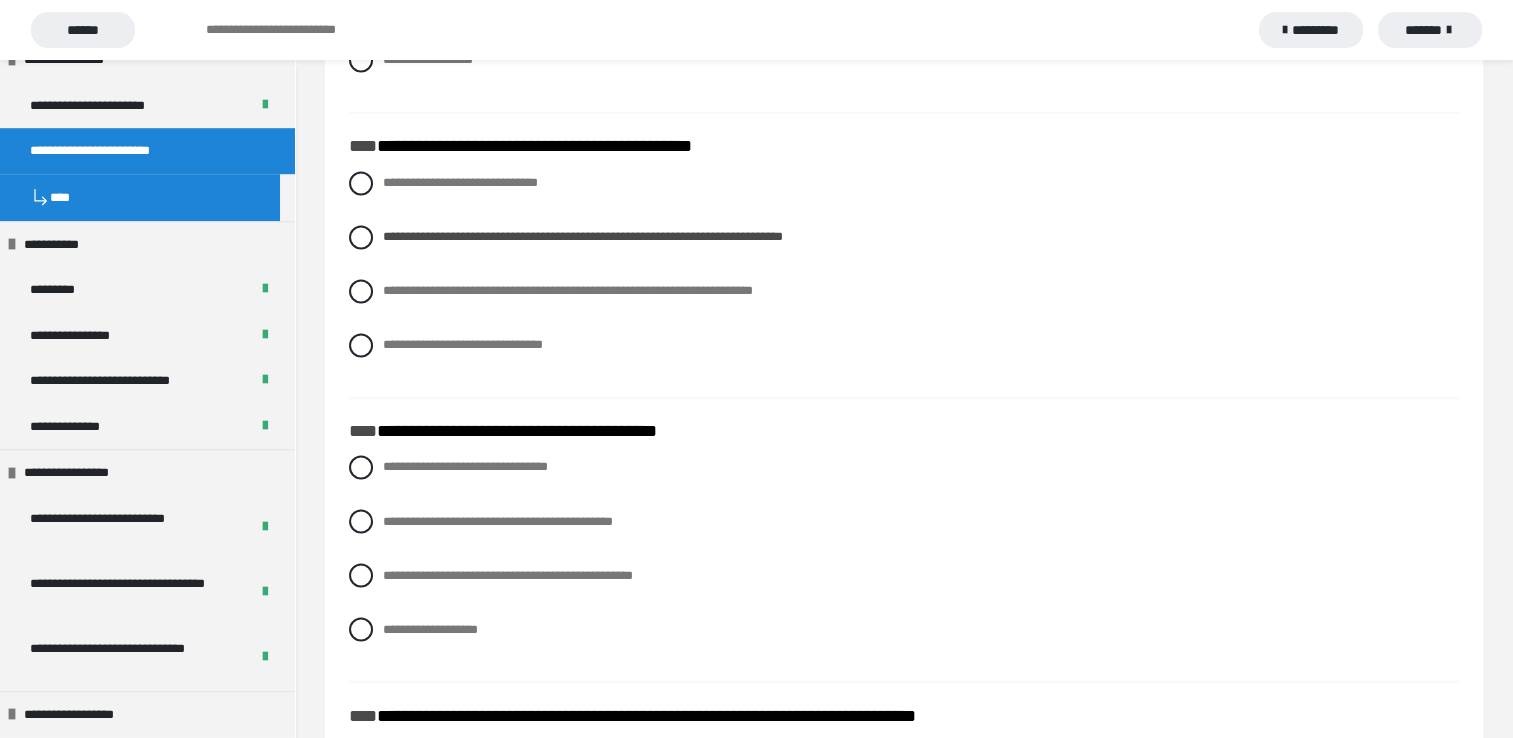 scroll, scrollTop: 3300, scrollLeft: 0, axis: vertical 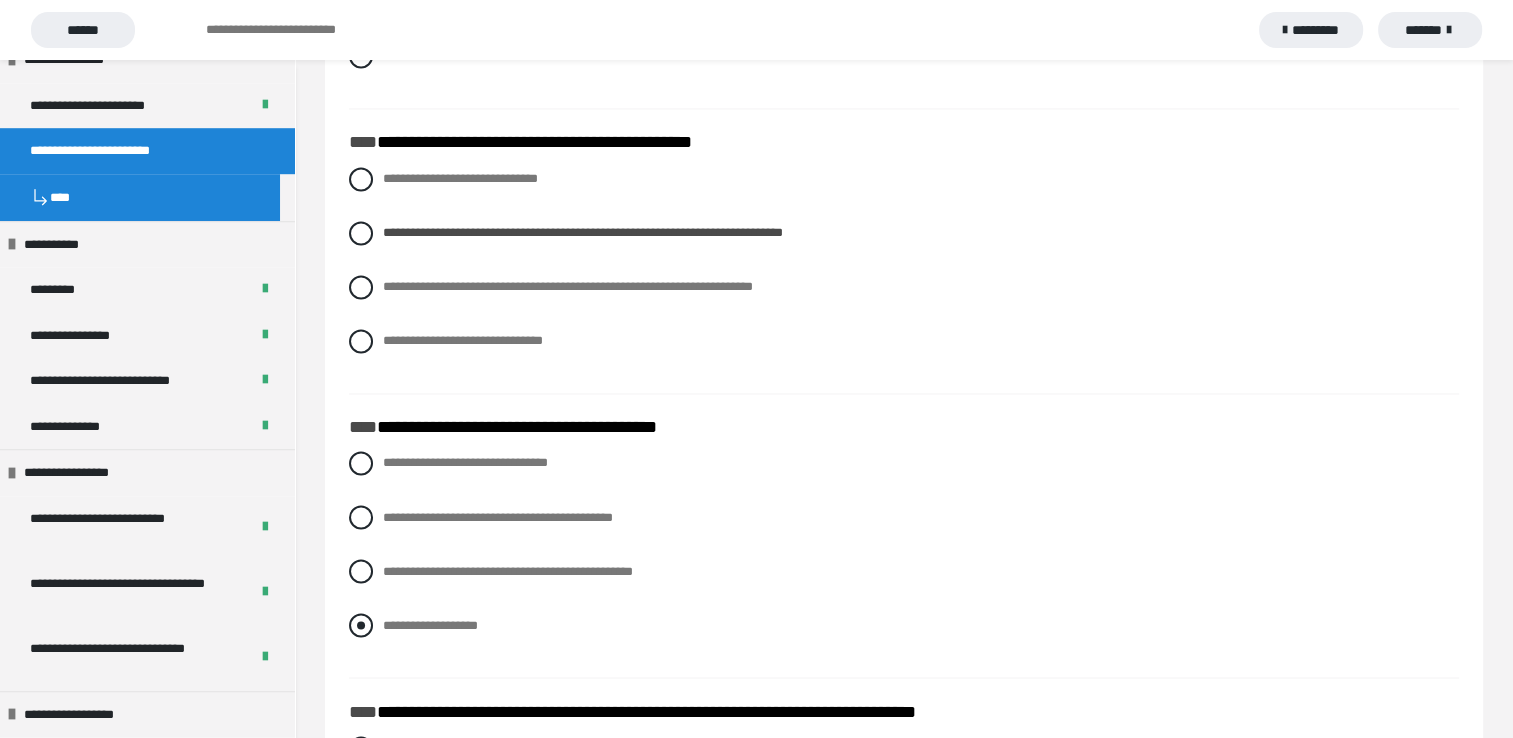 click at bounding box center [361, 625] 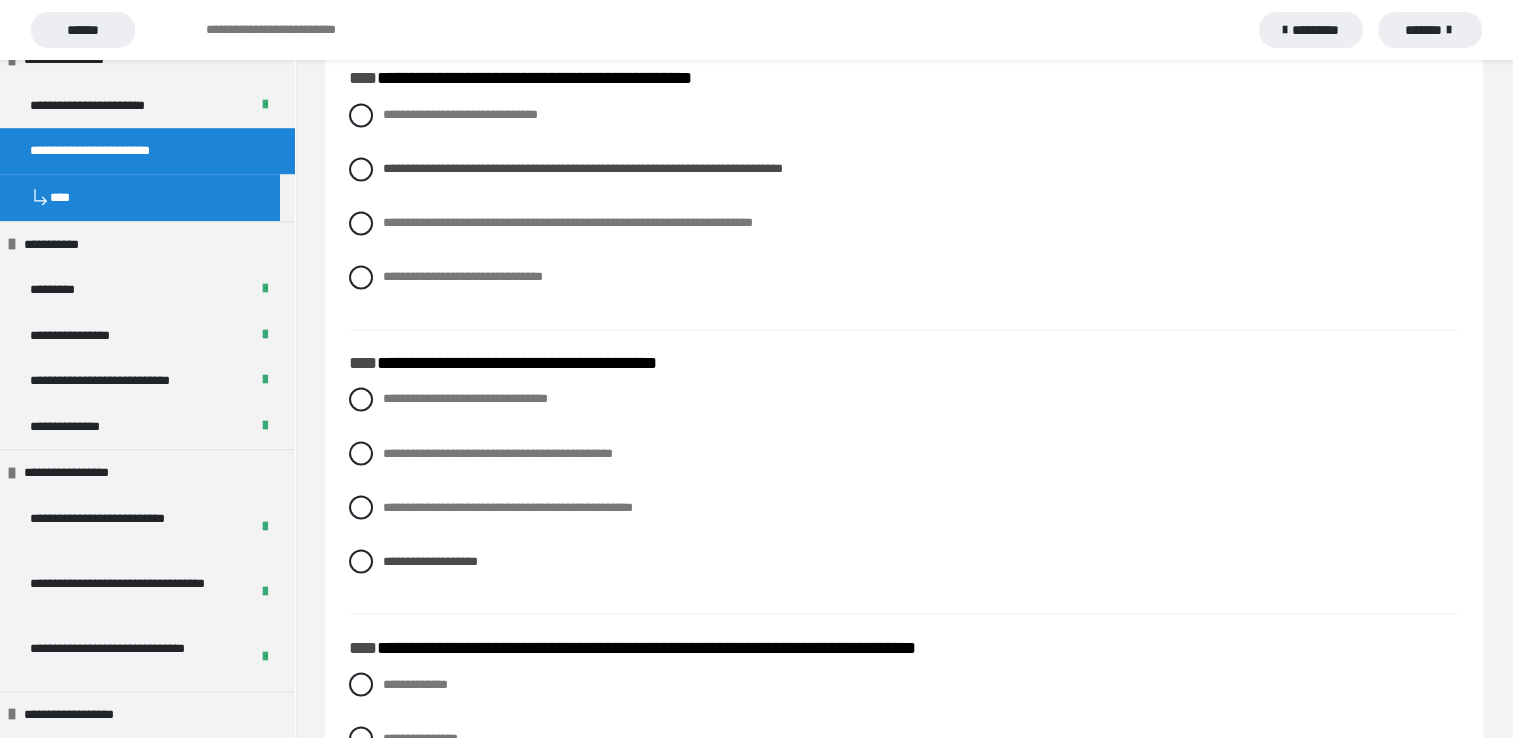 scroll, scrollTop: 3400, scrollLeft: 0, axis: vertical 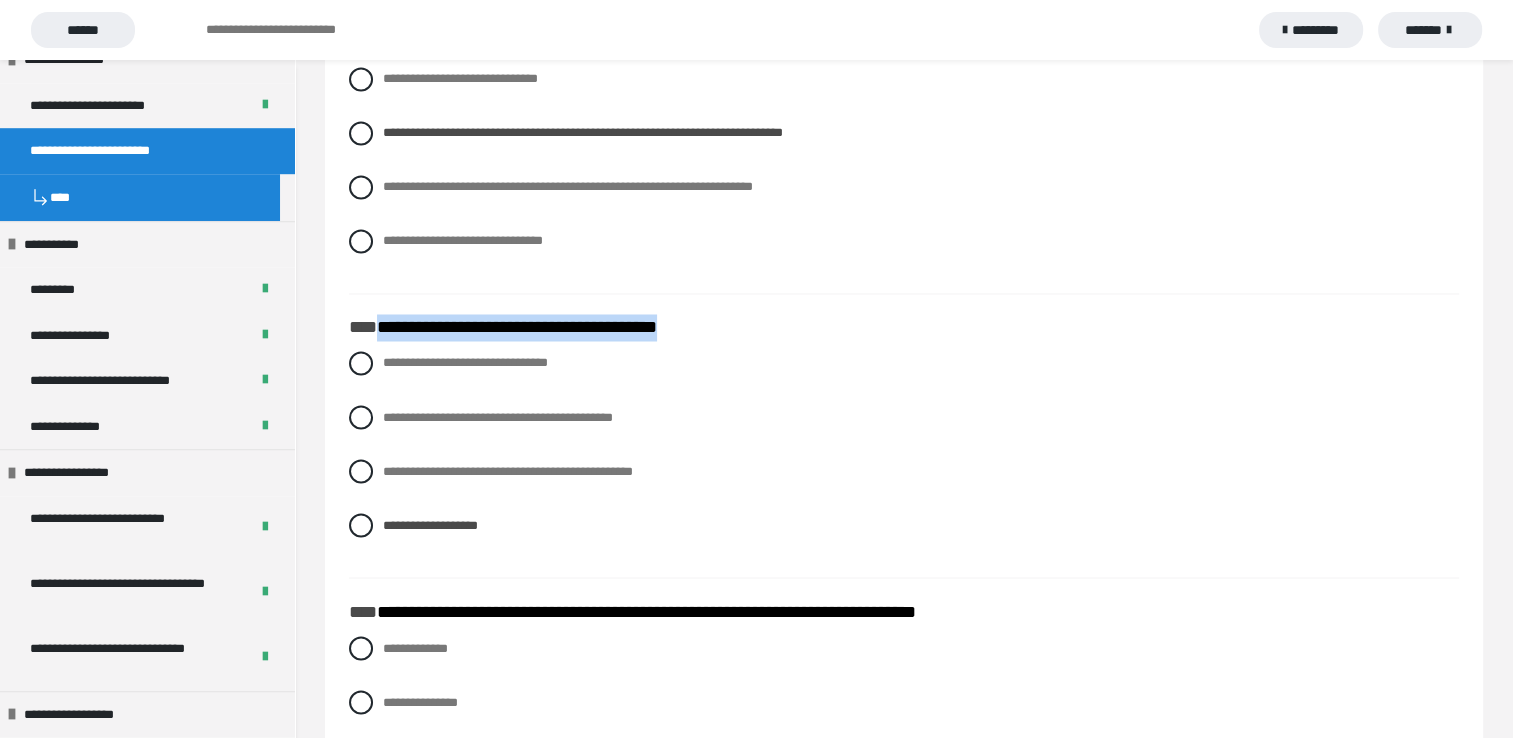 drag, startPoint x: 382, startPoint y: 323, endPoint x: 758, endPoint y: 318, distance: 376.03323 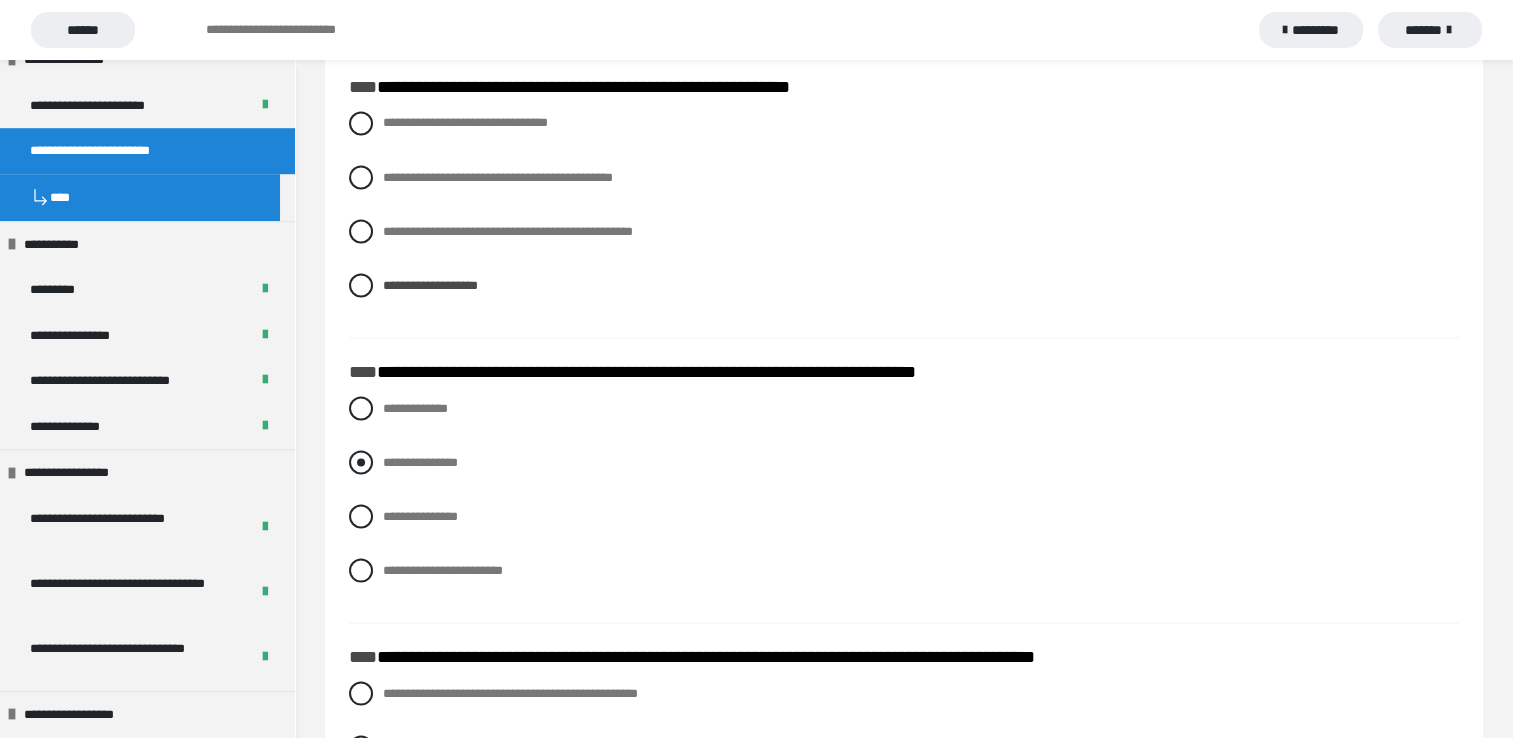 scroll, scrollTop: 3700, scrollLeft: 0, axis: vertical 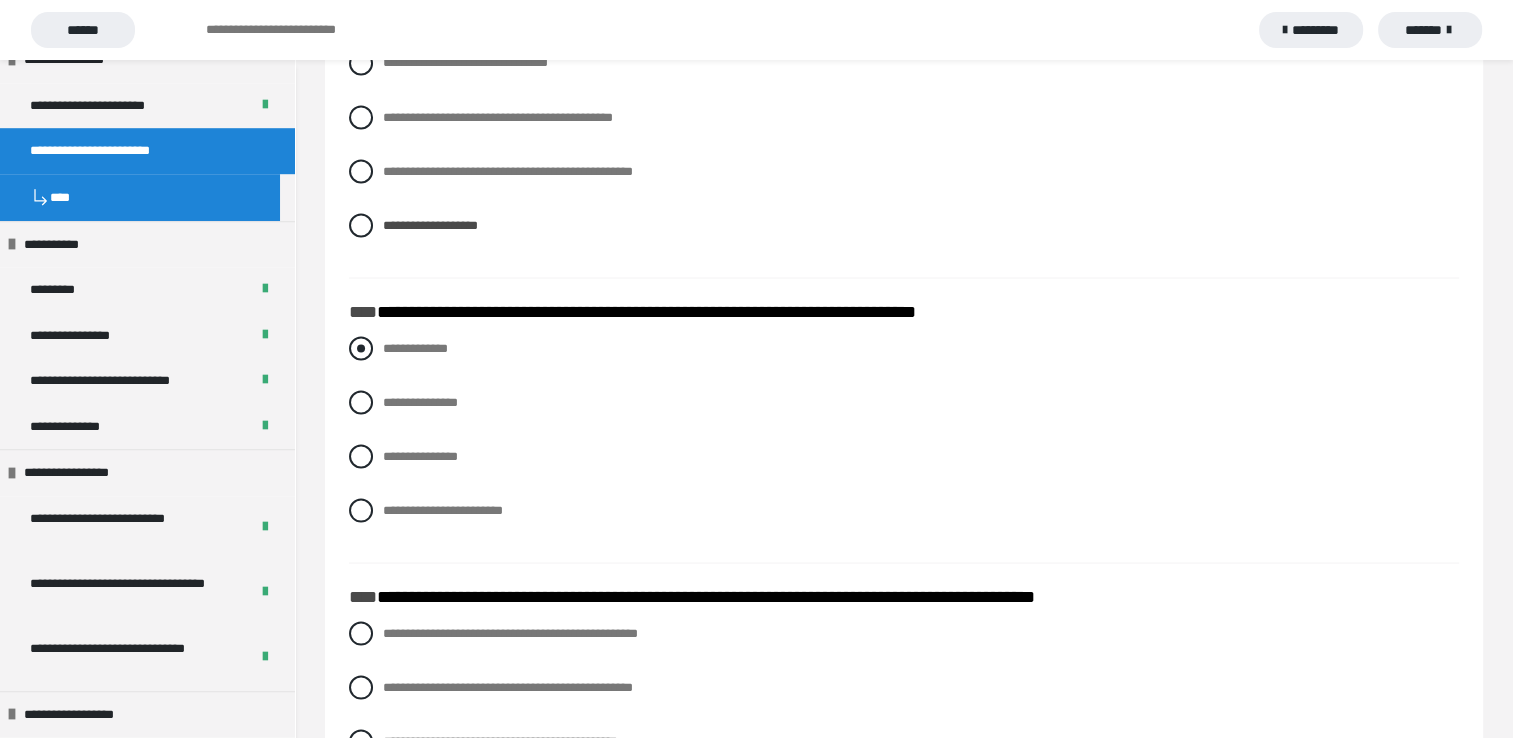 click at bounding box center [361, 348] 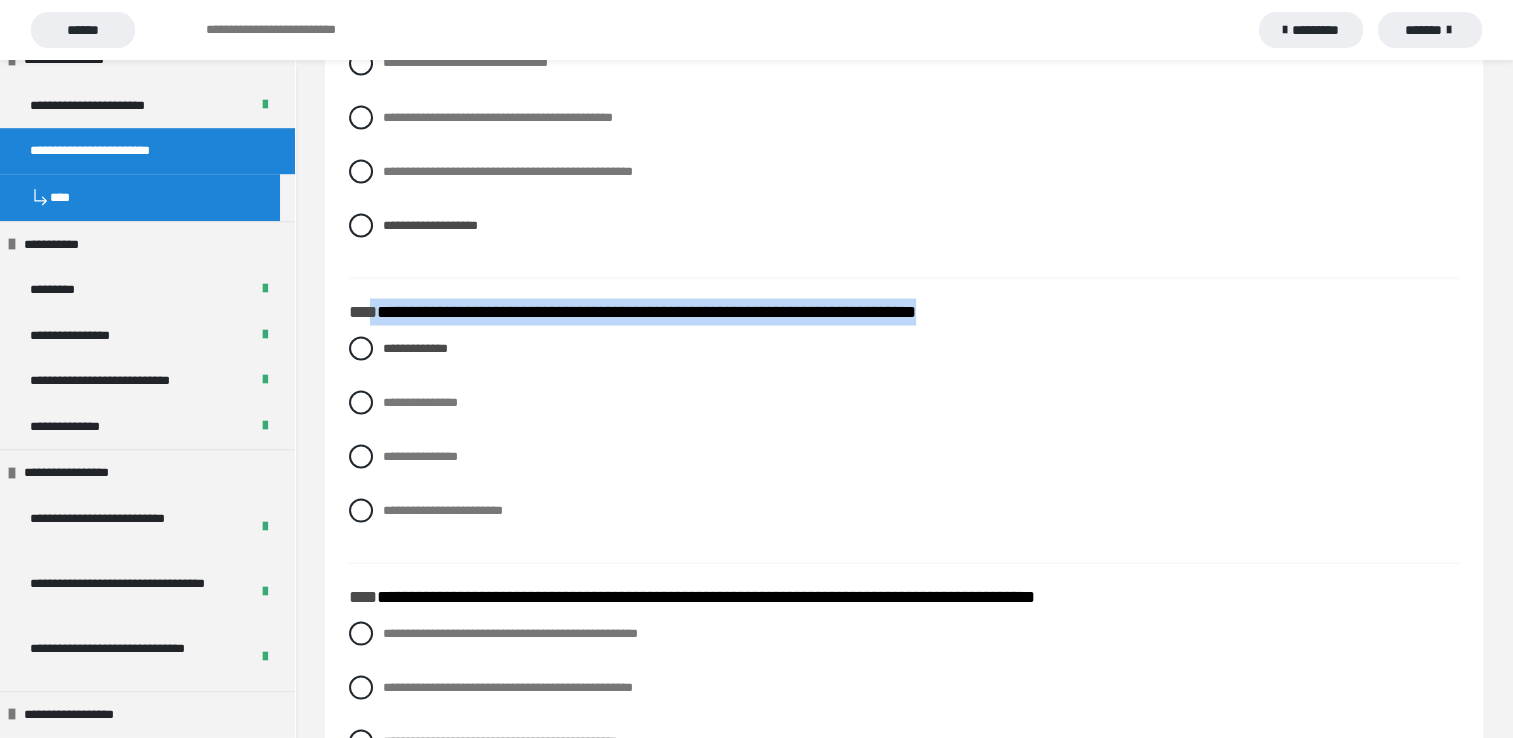 drag, startPoint x: 374, startPoint y: 313, endPoint x: 1011, endPoint y: 314, distance: 637.0008 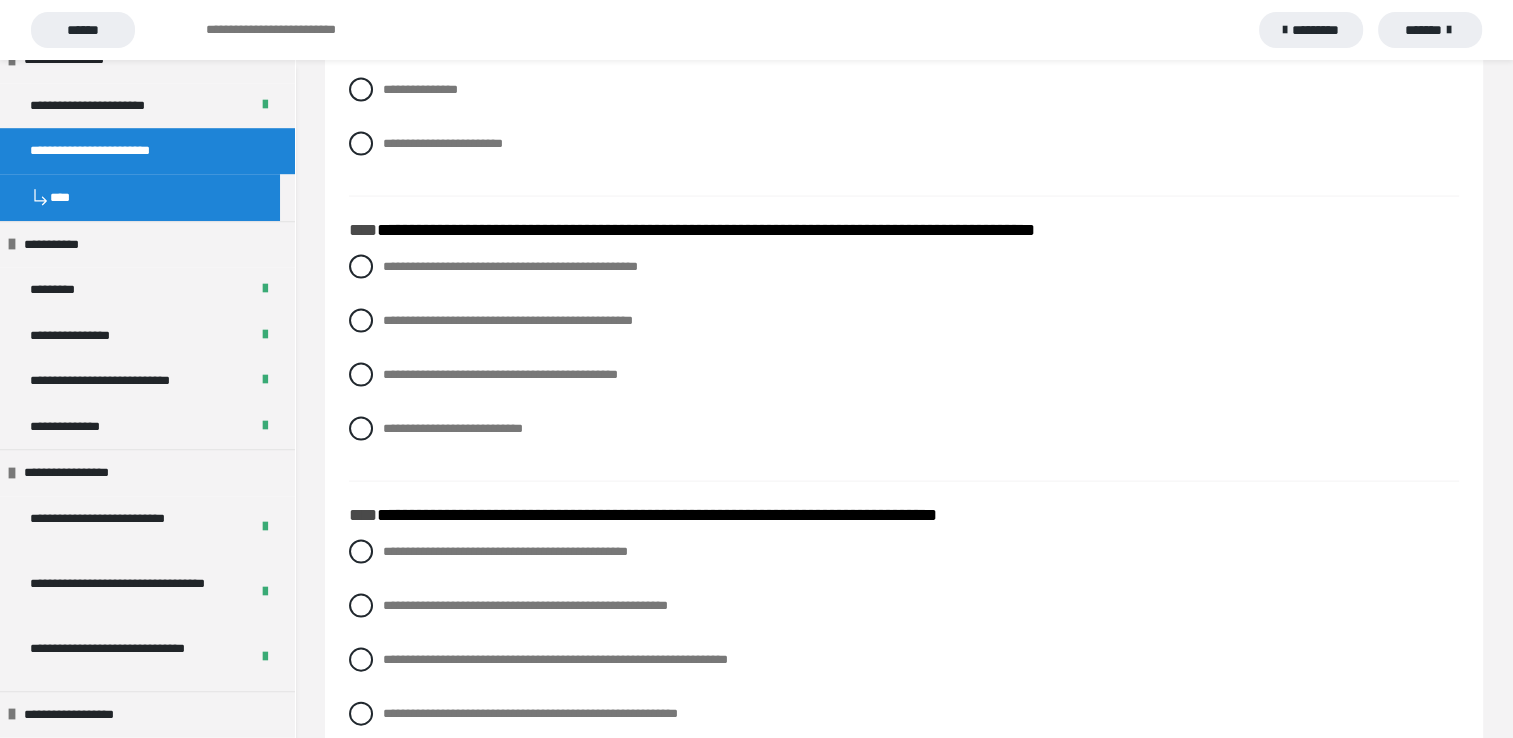 scroll, scrollTop: 4100, scrollLeft: 0, axis: vertical 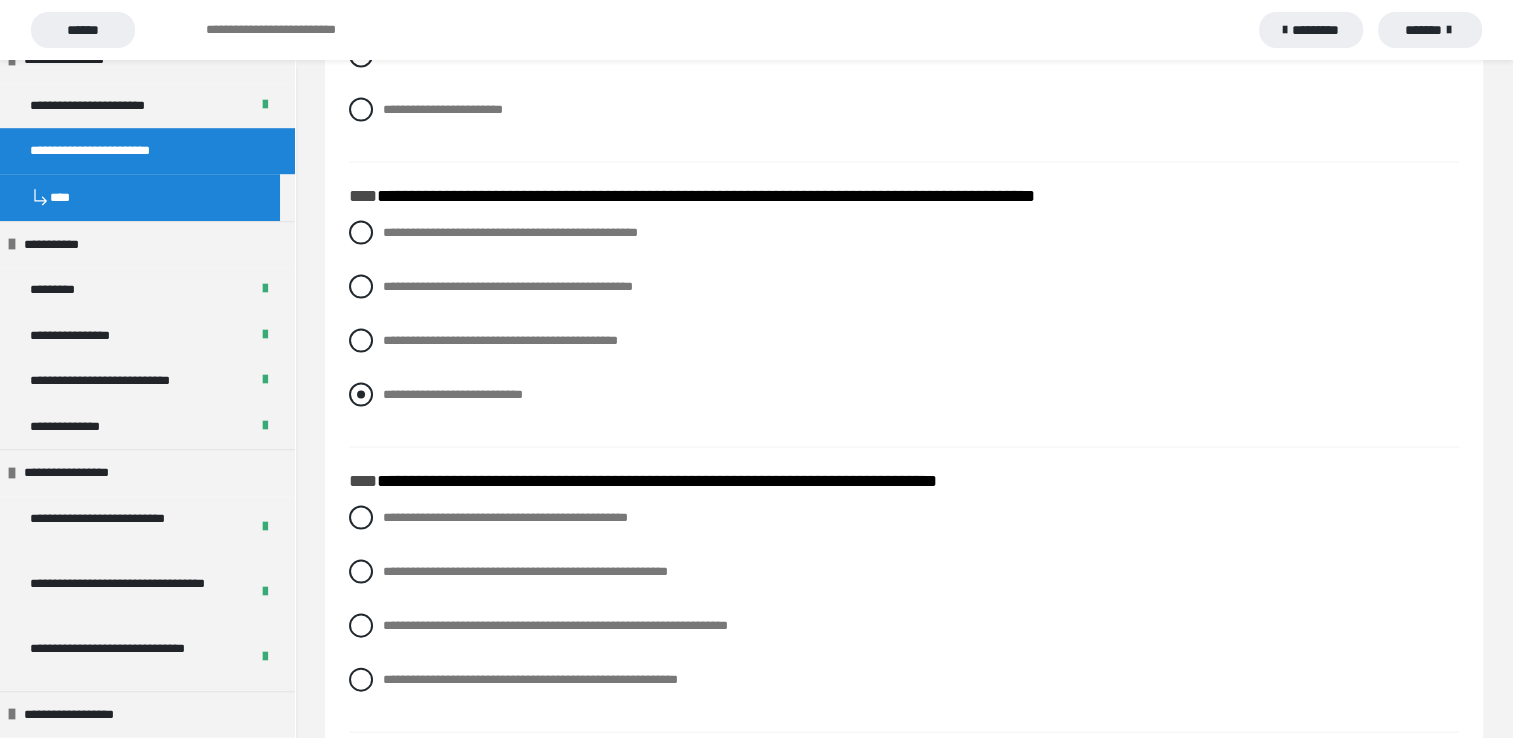 click on "**********" at bounding box center (904, 329) 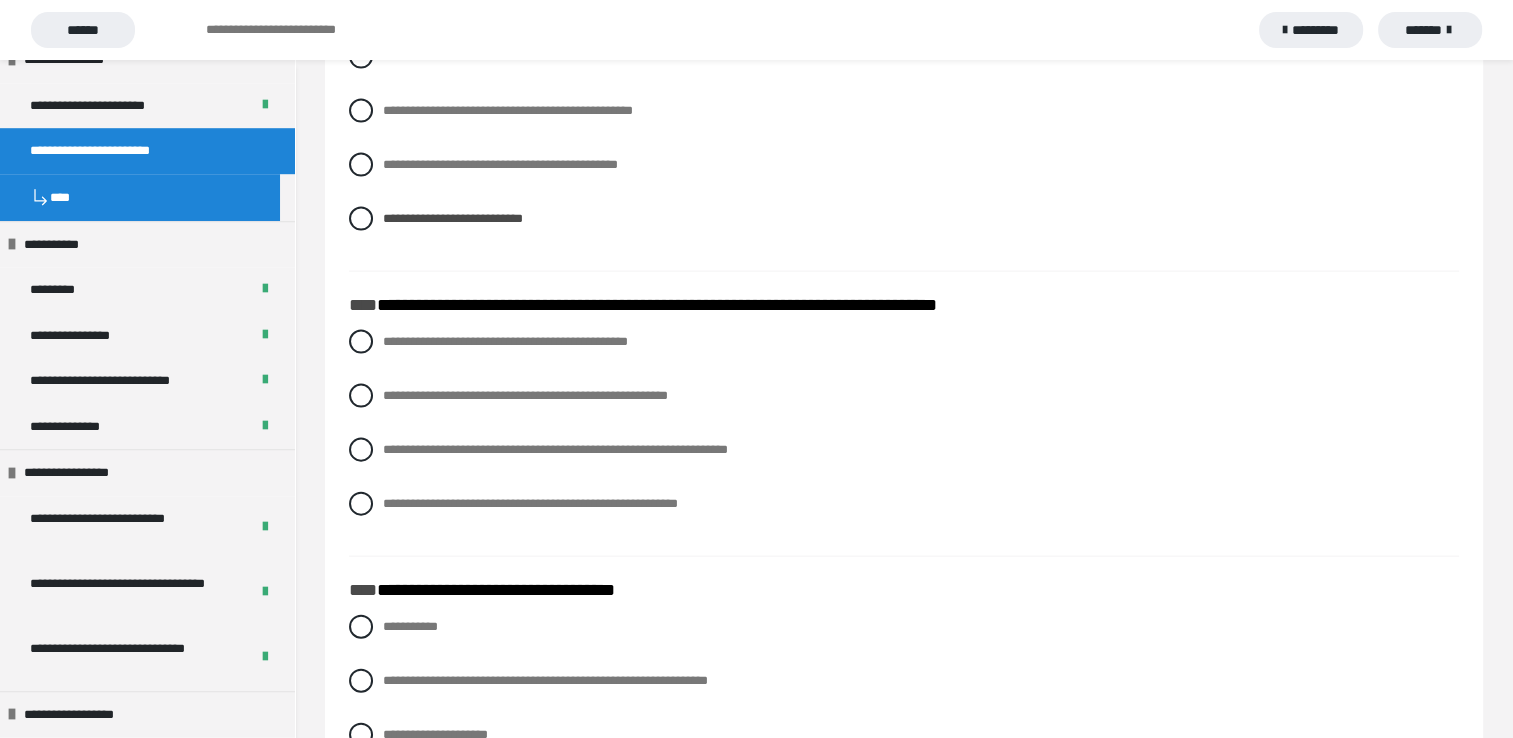 scroll, scrollTop: 4300, scrollLeft: 0, axis: vertical 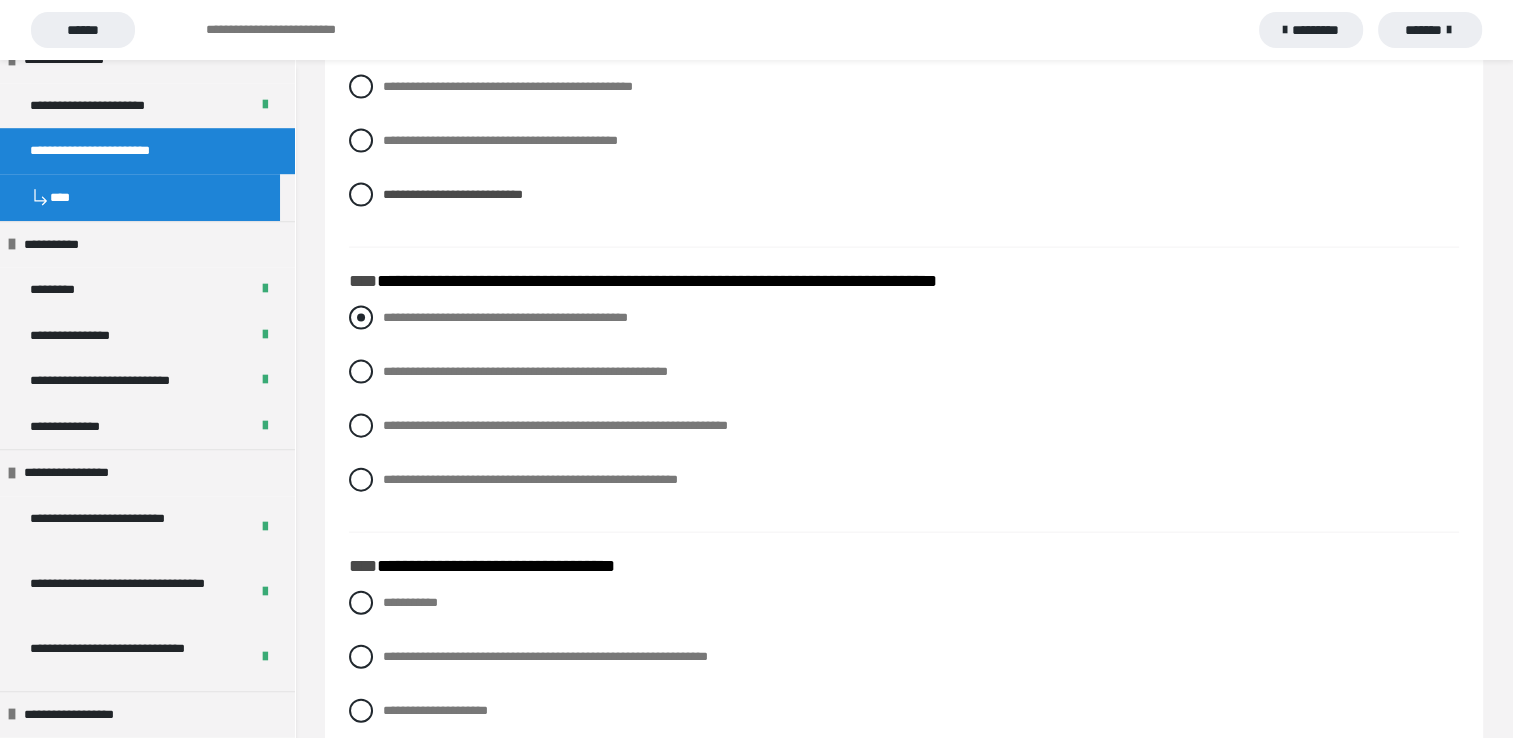 click at bounding box center (361, 318) 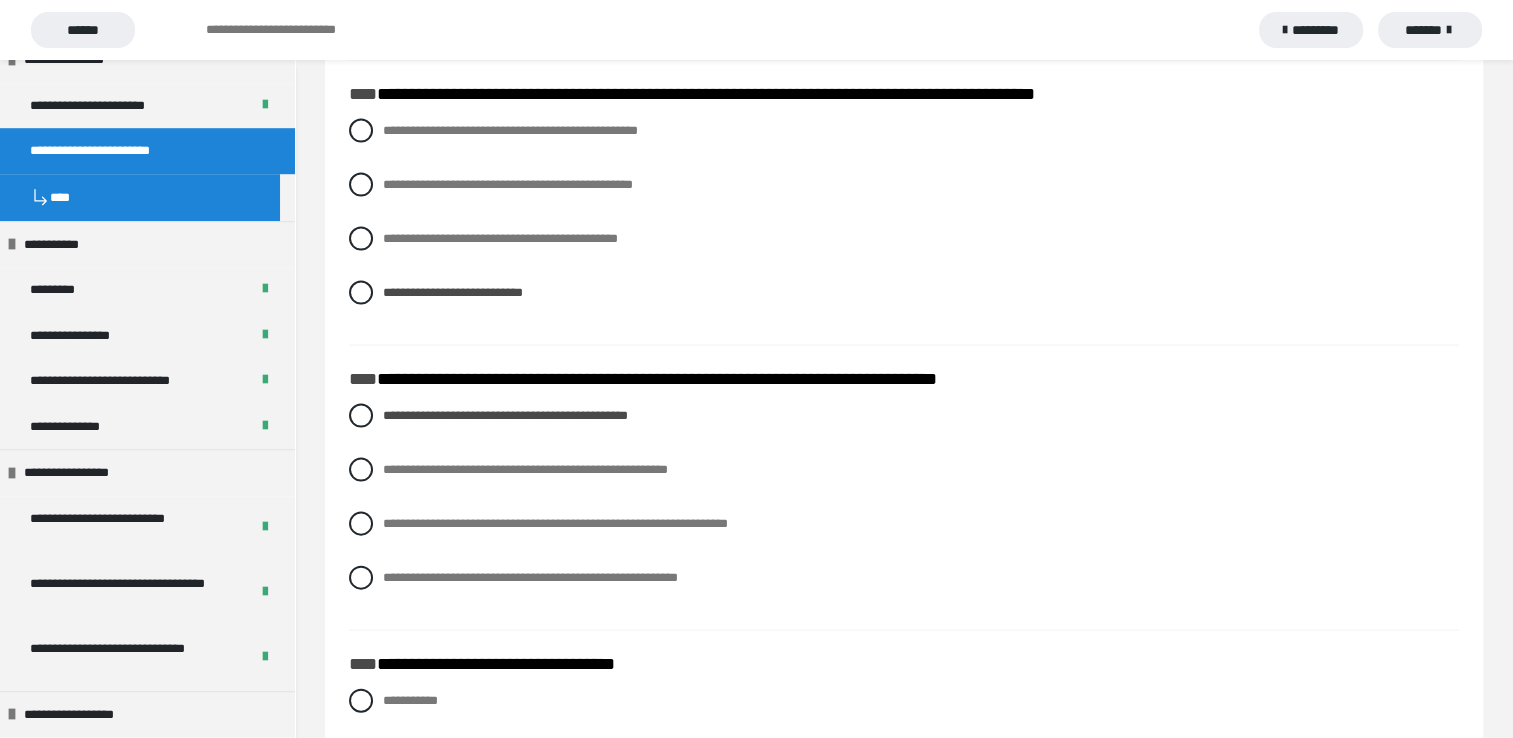 scroll, scrollTop: 4100, scrollLeft: 0, axis: vertical 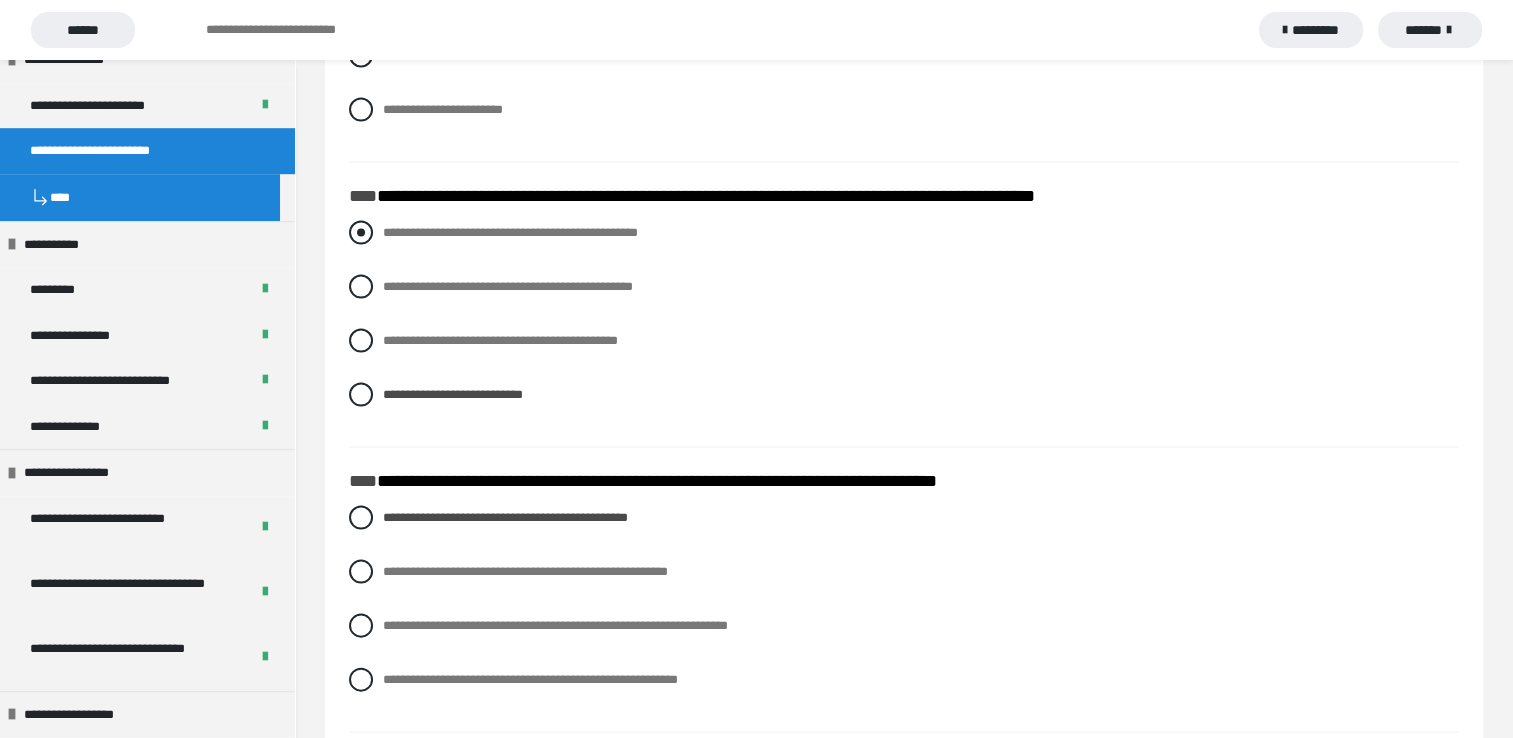 click at bounding box center (361, 233) 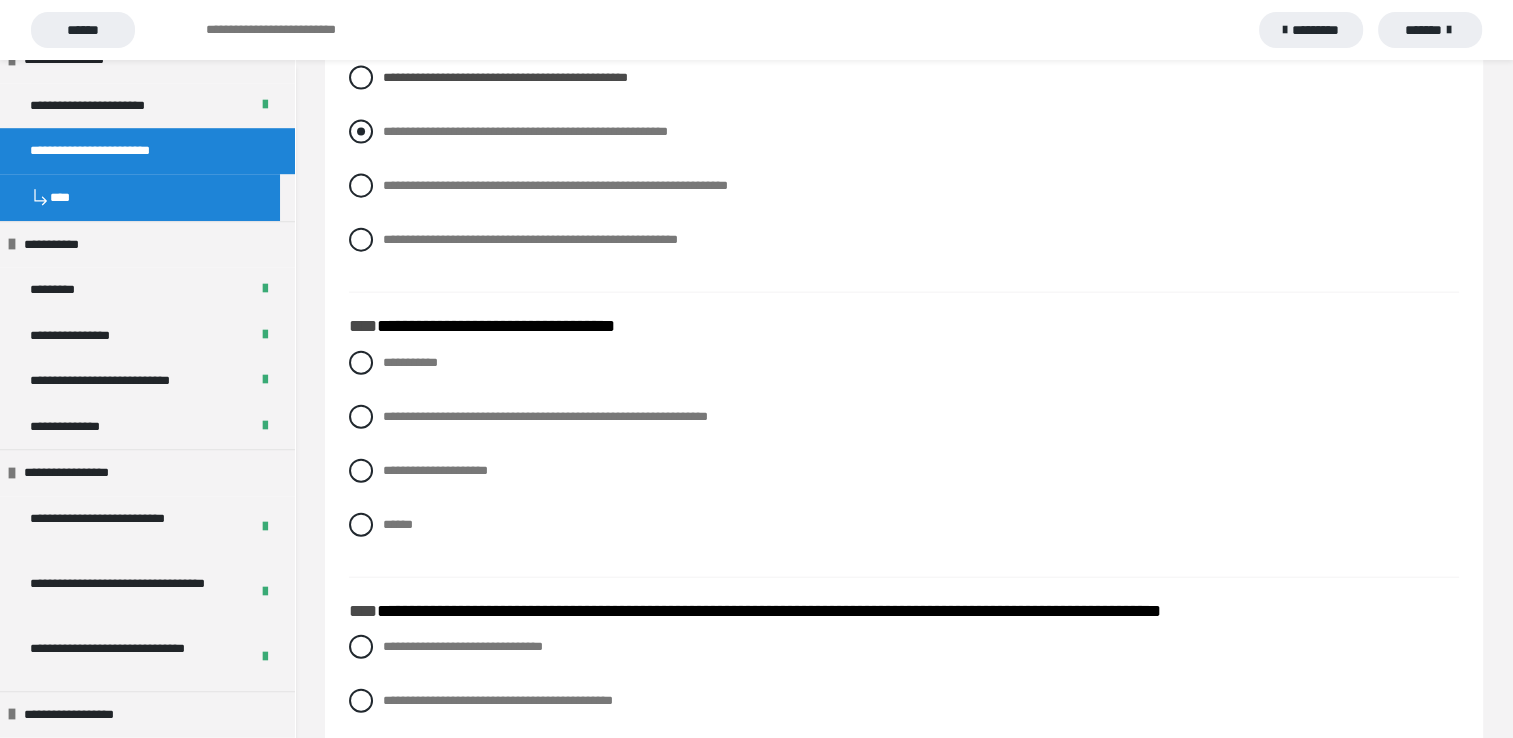 scroll, scrollTop: 4600, scrollLeft: 0, axis: vertical 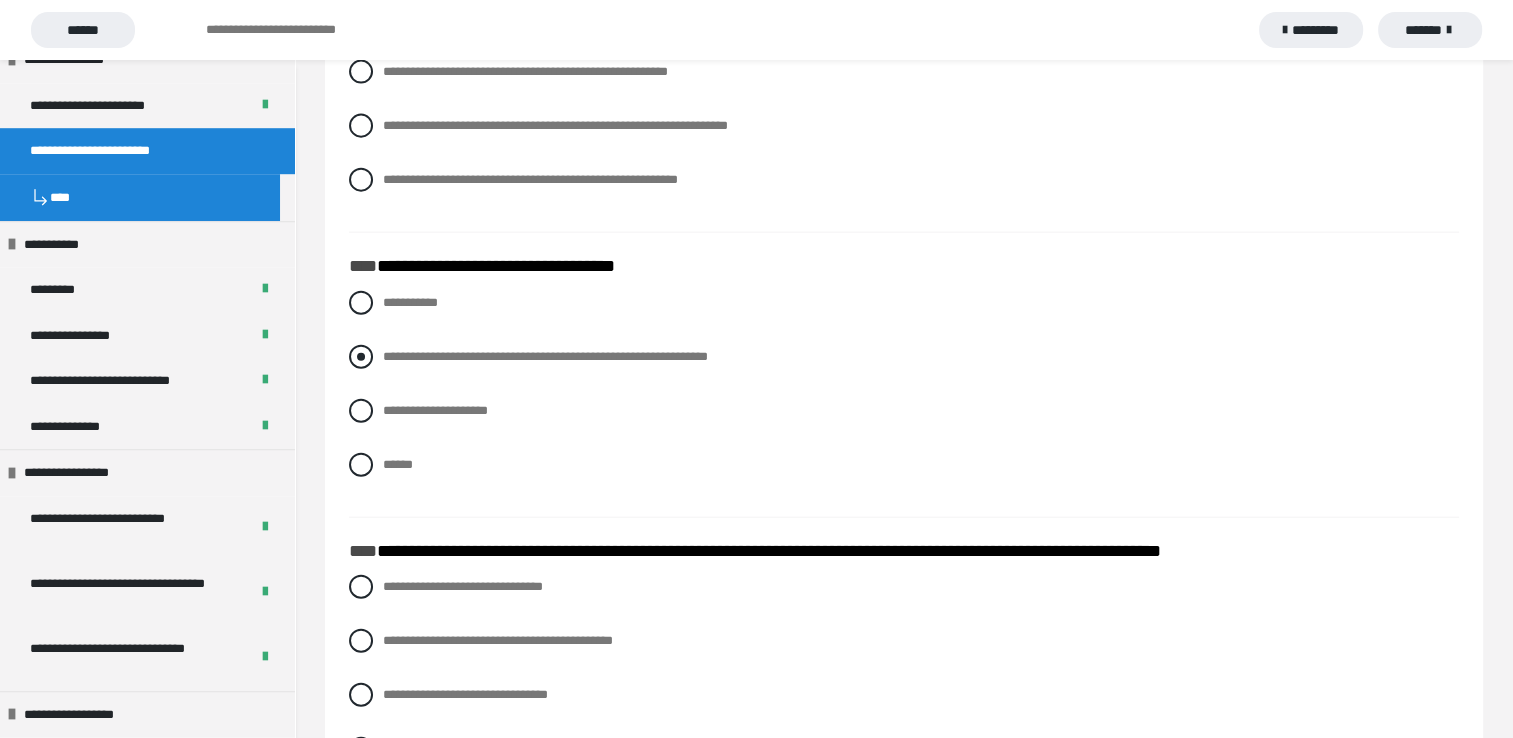 click at bounding box center [361, 357] 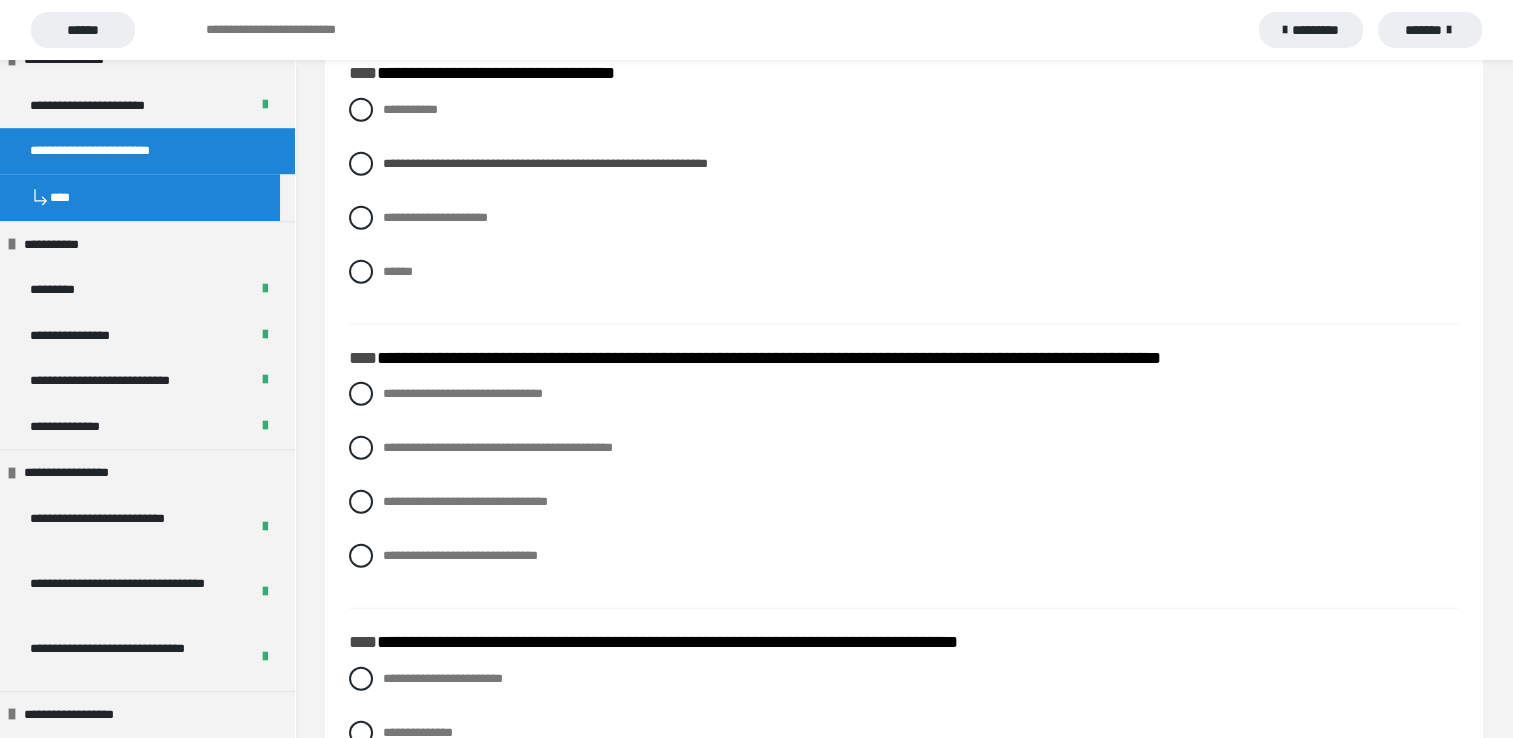 scroll, scrollTop: 4800, scrollLeft: 0, axis: vertical 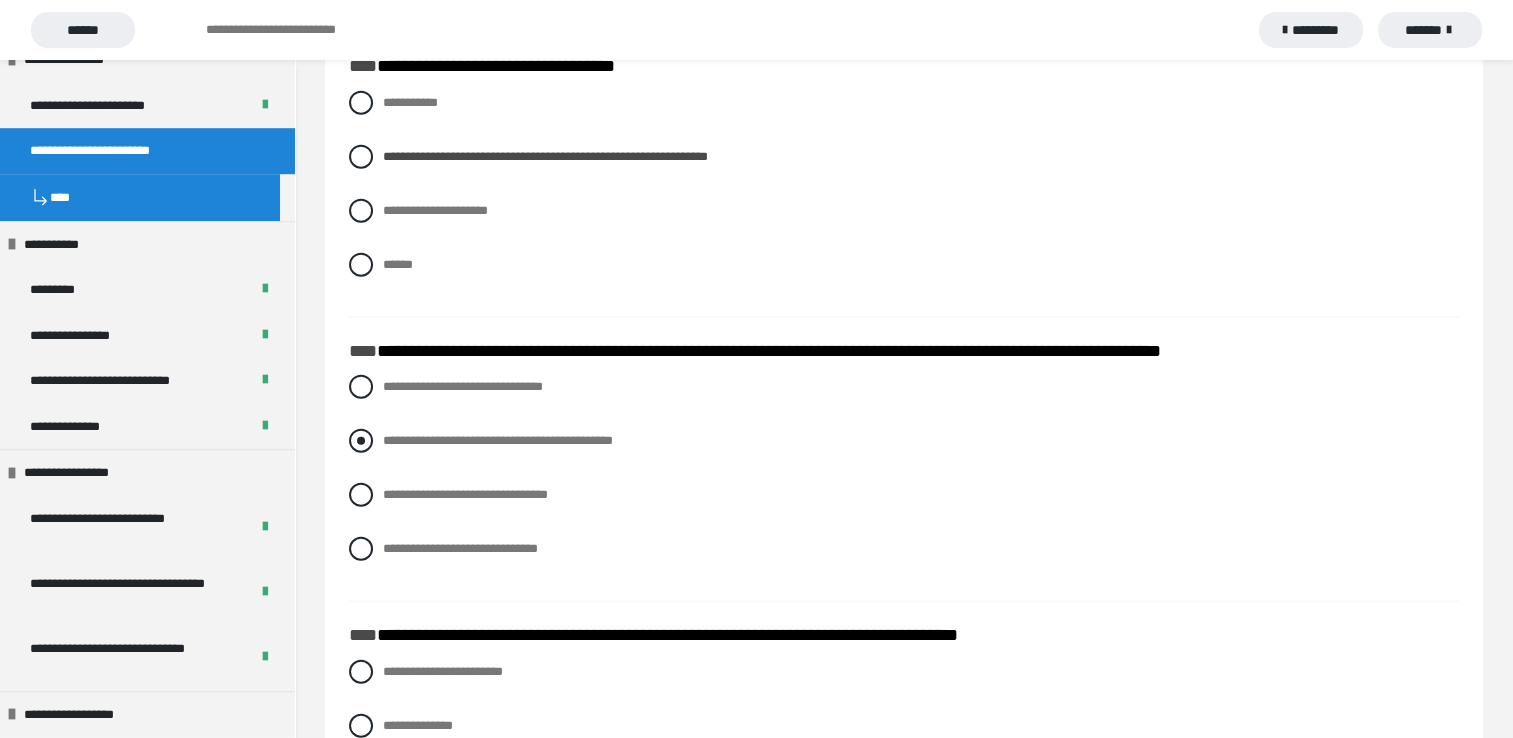 click at bounding box center (361, 441) 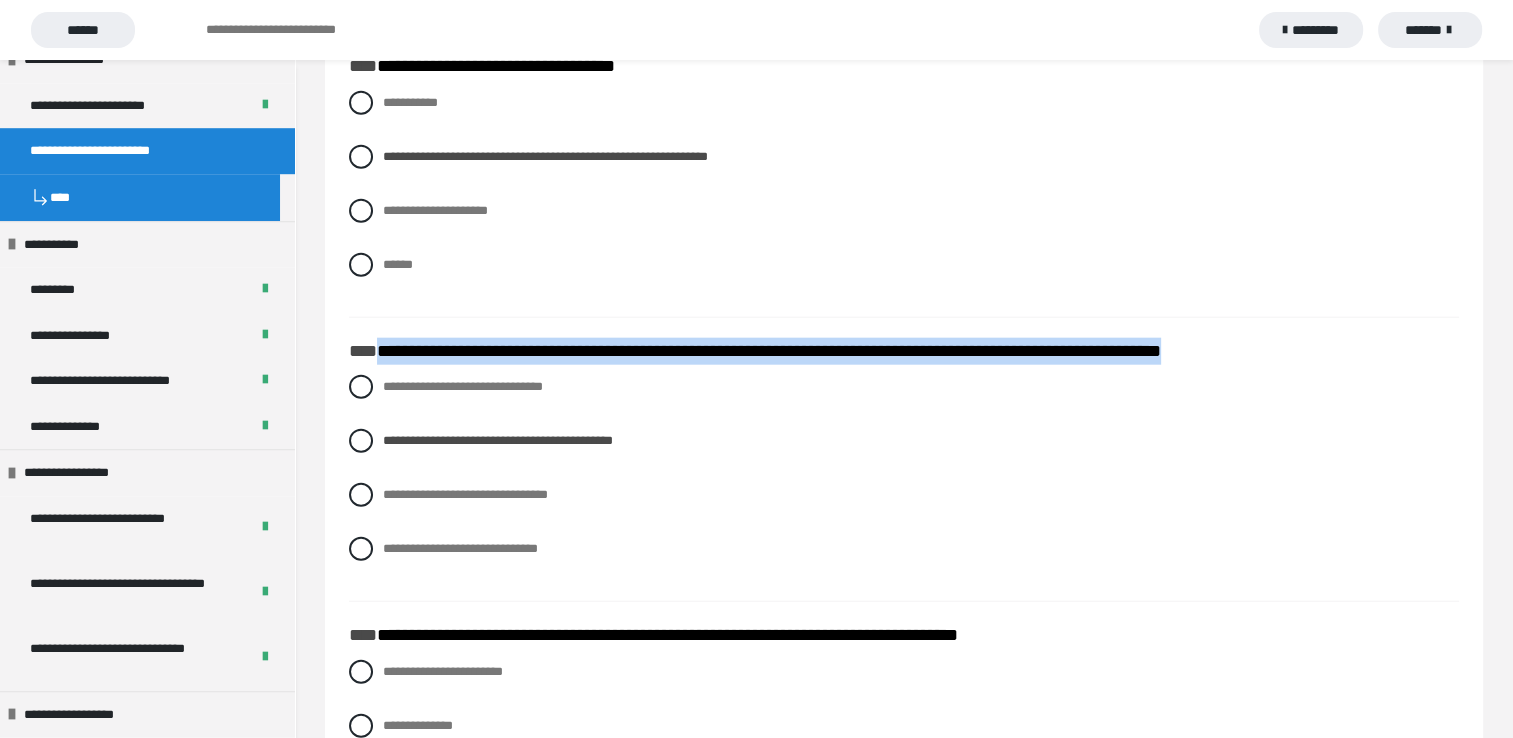 drag, startPoint x: 384, startPoint y: 349, endPoint x: 1333, endPoint y: 362, distance: 949.08905 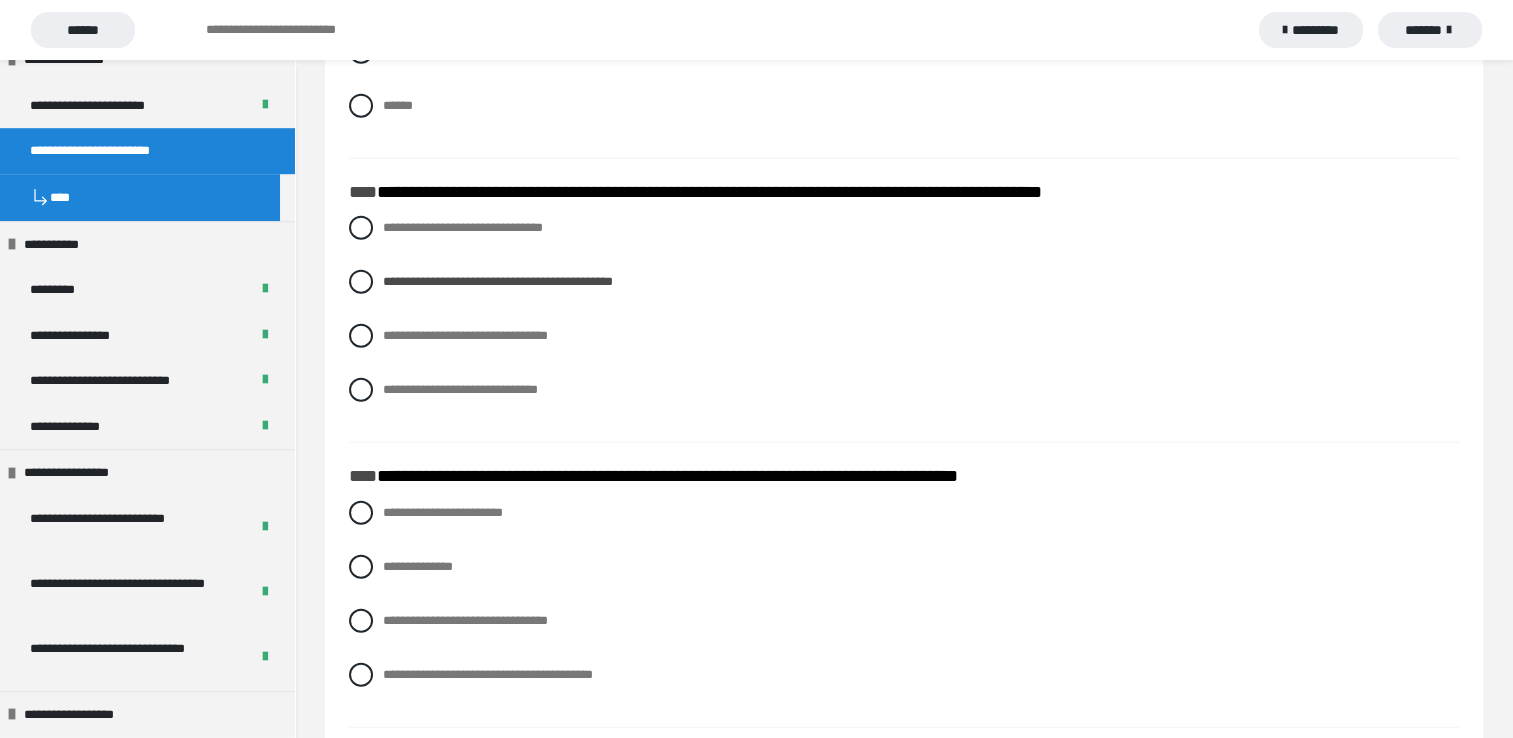 scroll, scrollTop: 5000, scrollLeft: 0, axis: vertical 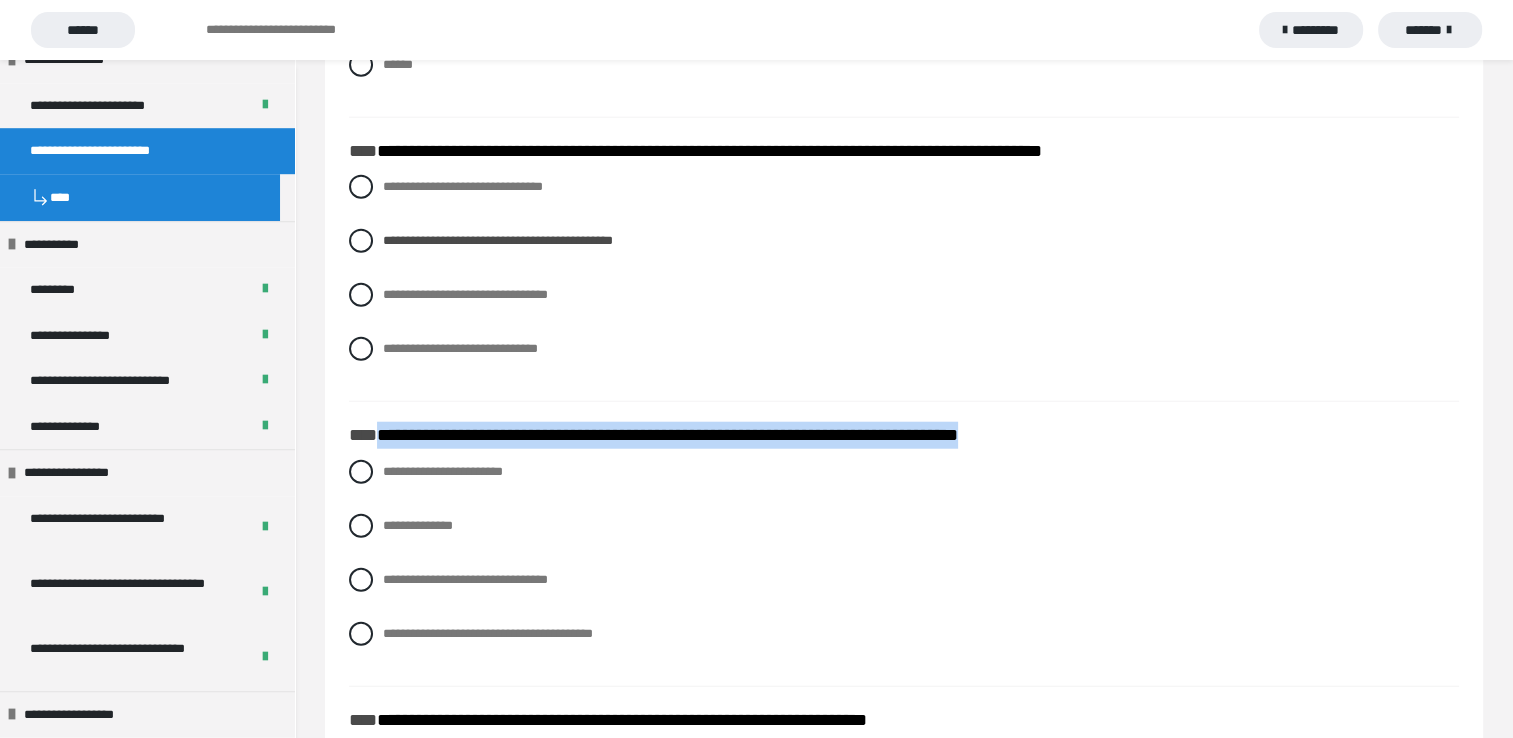 drag, startPoint x: 376, startPoint y: 434, endPoint x: 1073, endPoint y: 435, distance: 697.00073 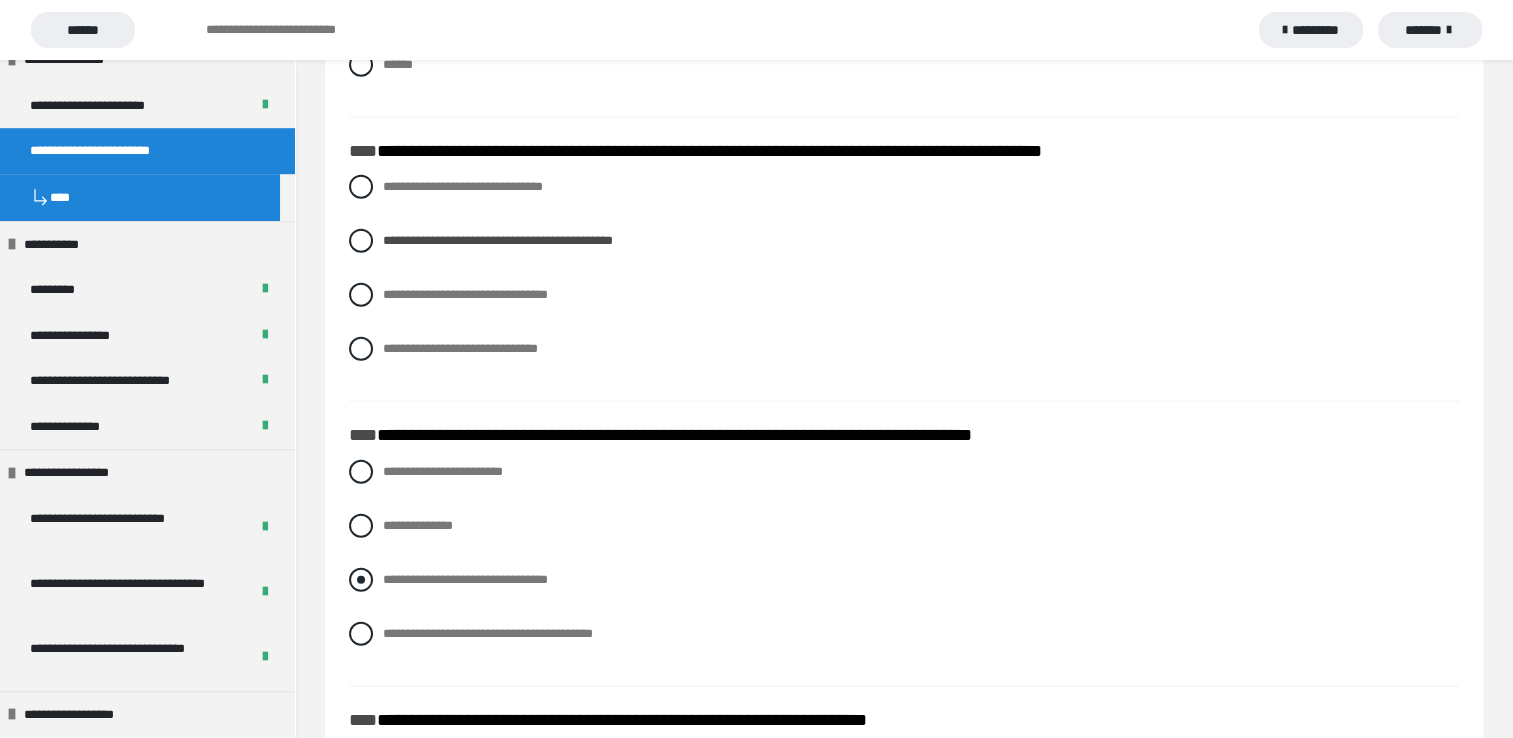 click at bounding box center [361, 580] 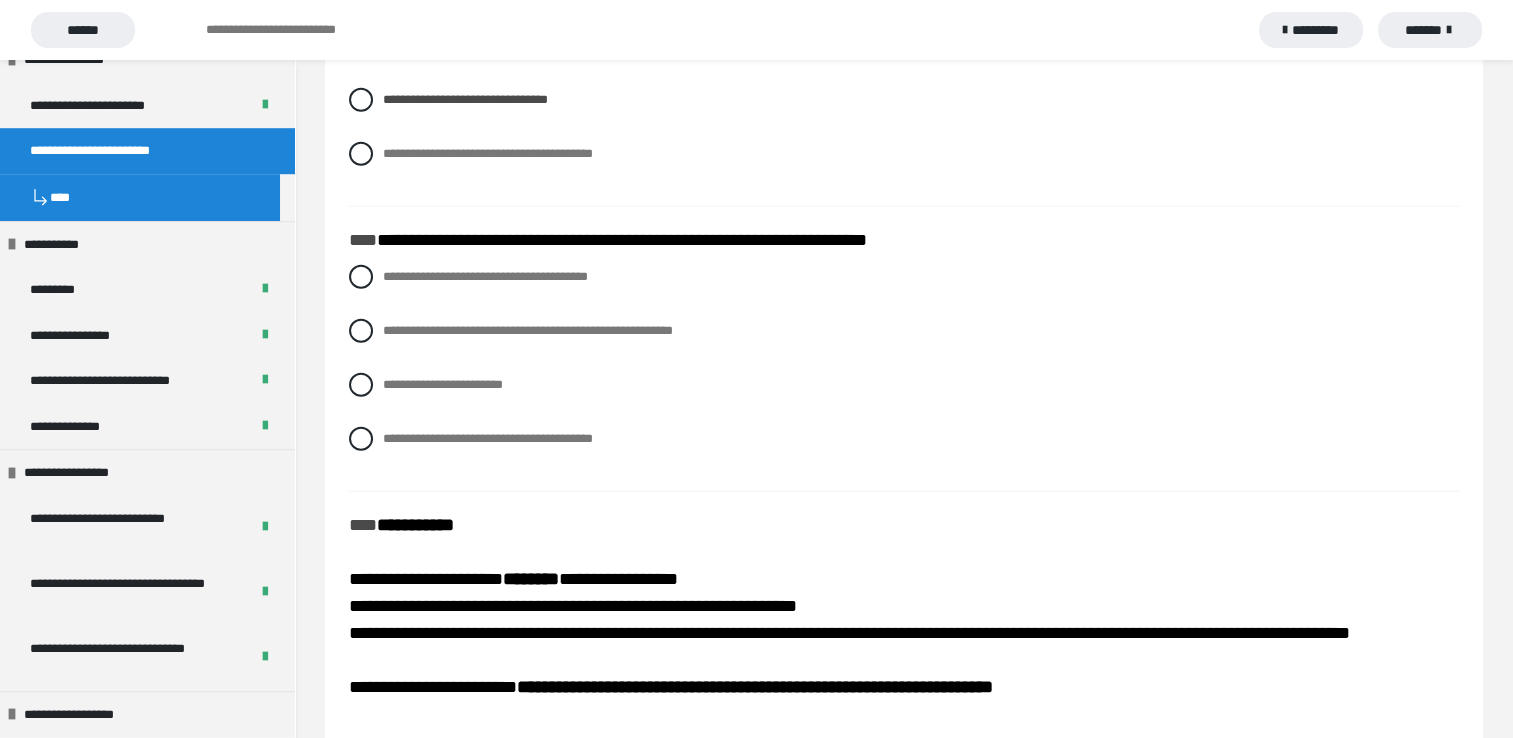 scroll, scrollTop: 5500, scrollLeft: 0, axis: vertical 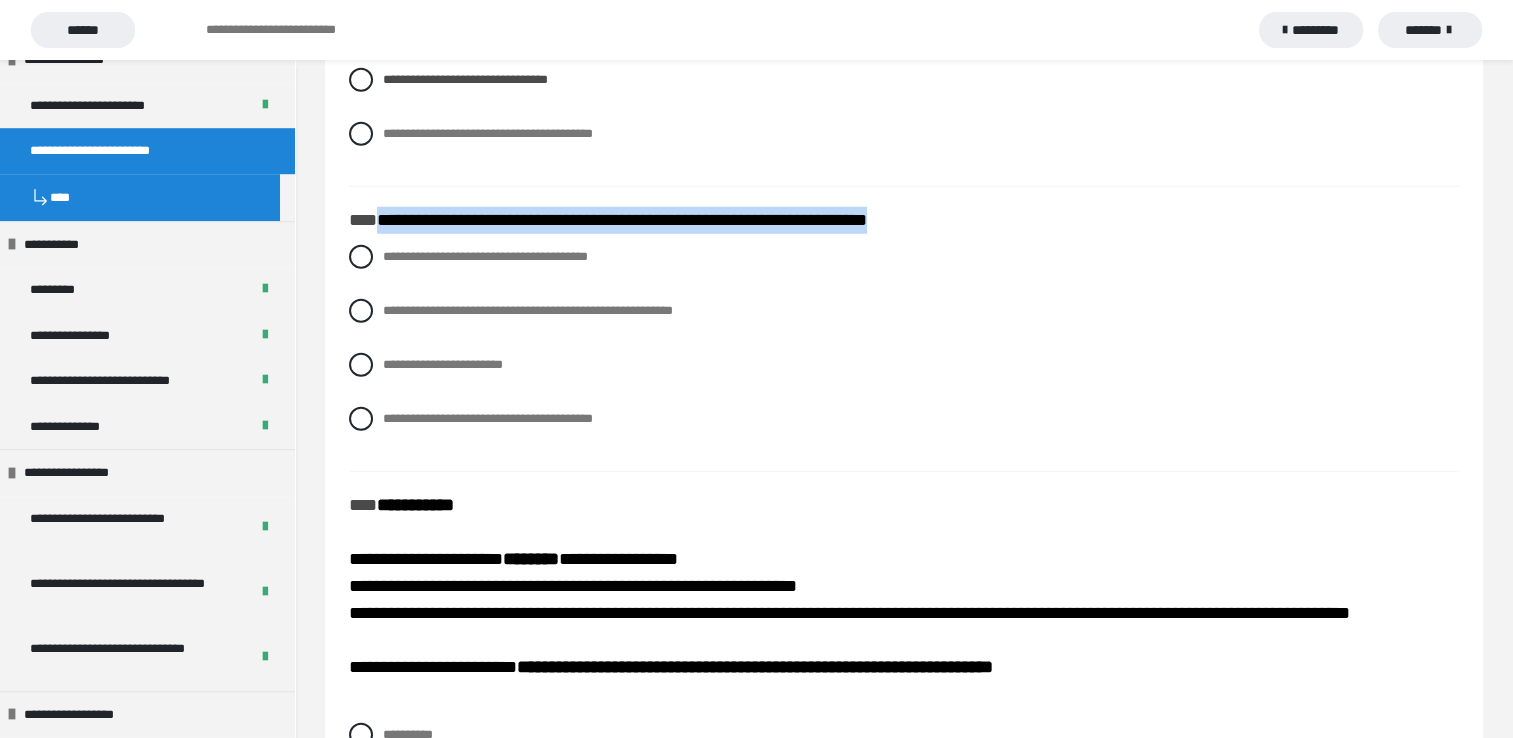 drag, startPoint x: 379, startPoint y: 215, endPoint x: 1001, endPoint y: 232, distance: 622.2323 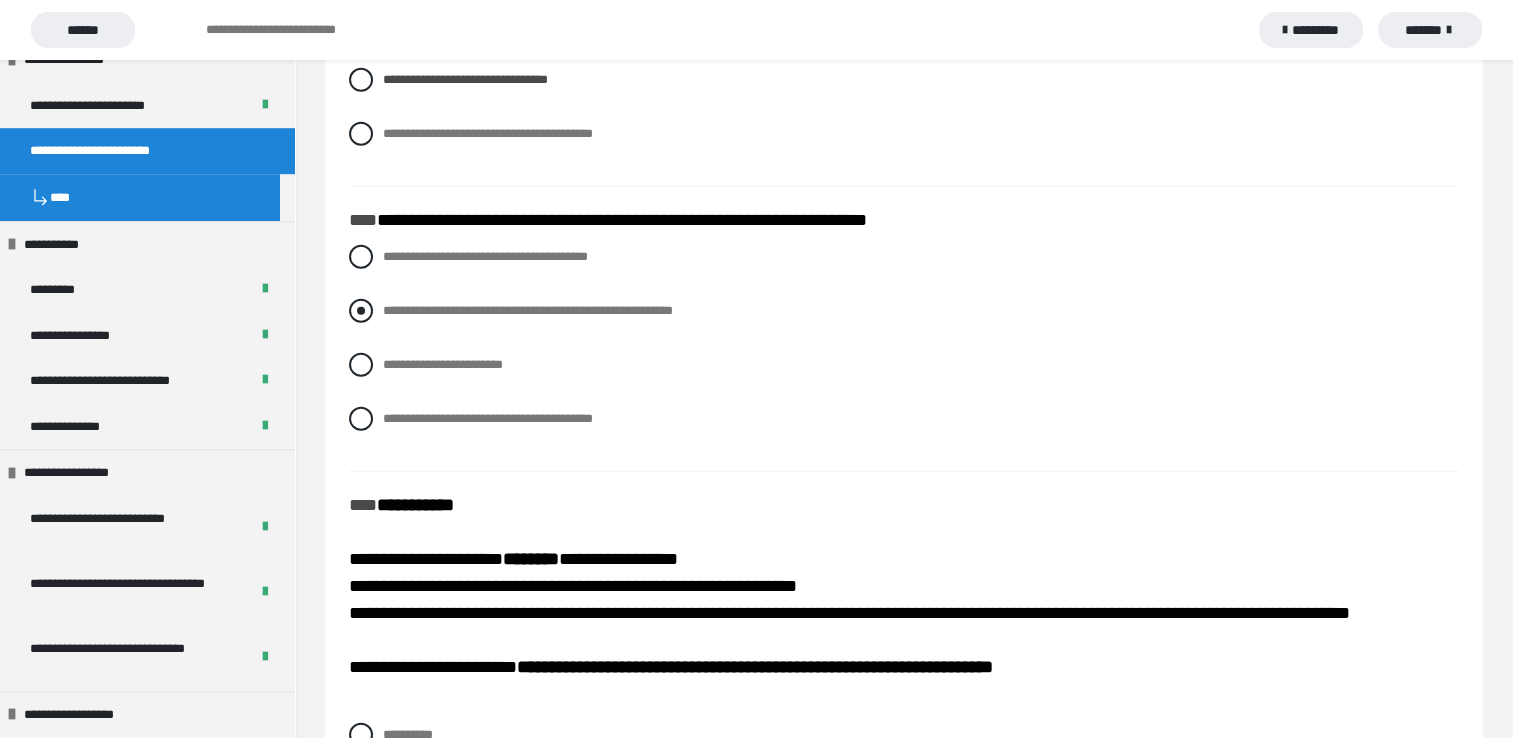 click at bounding box center [361, 311] 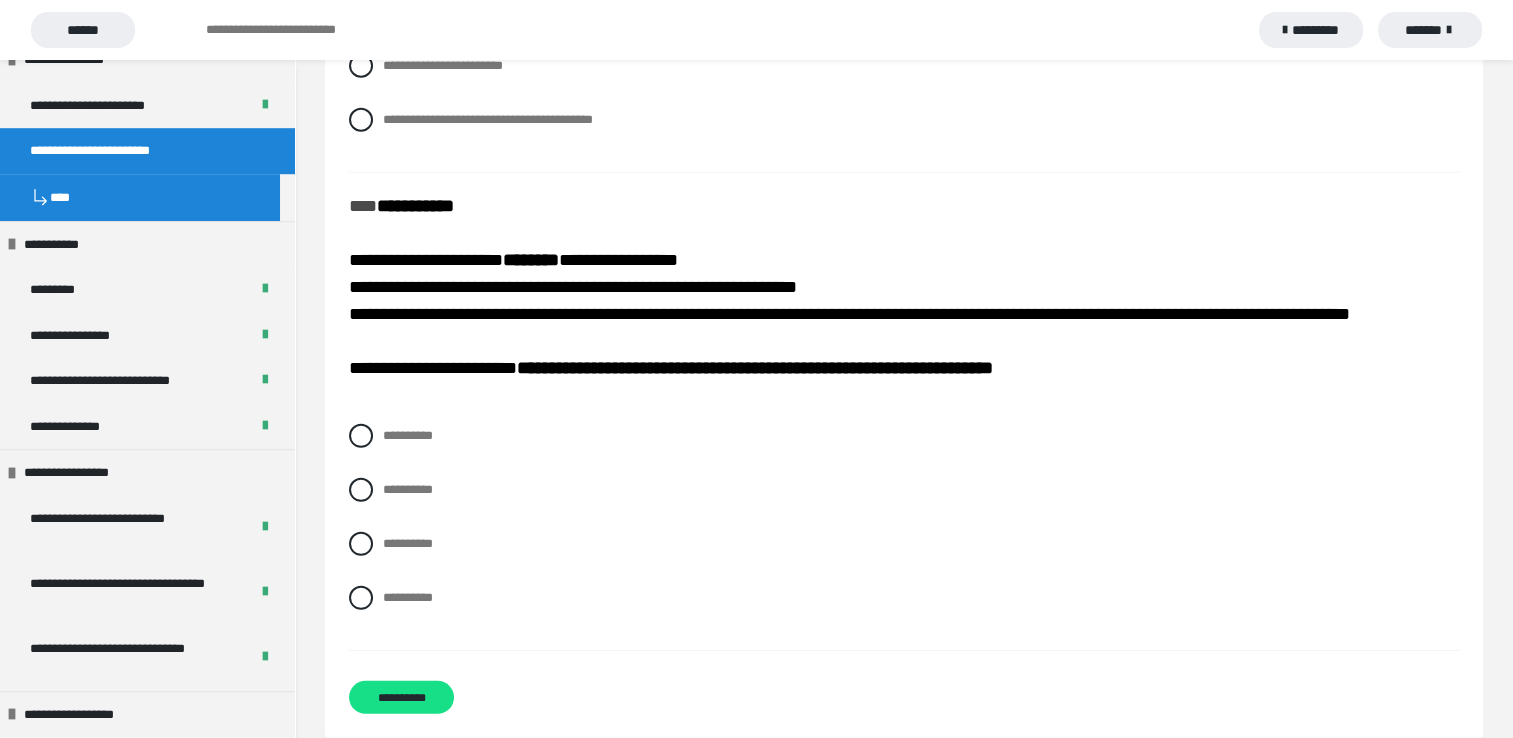scroll, scrollTop: 5800, scrollLeft: 0, axis: vertical 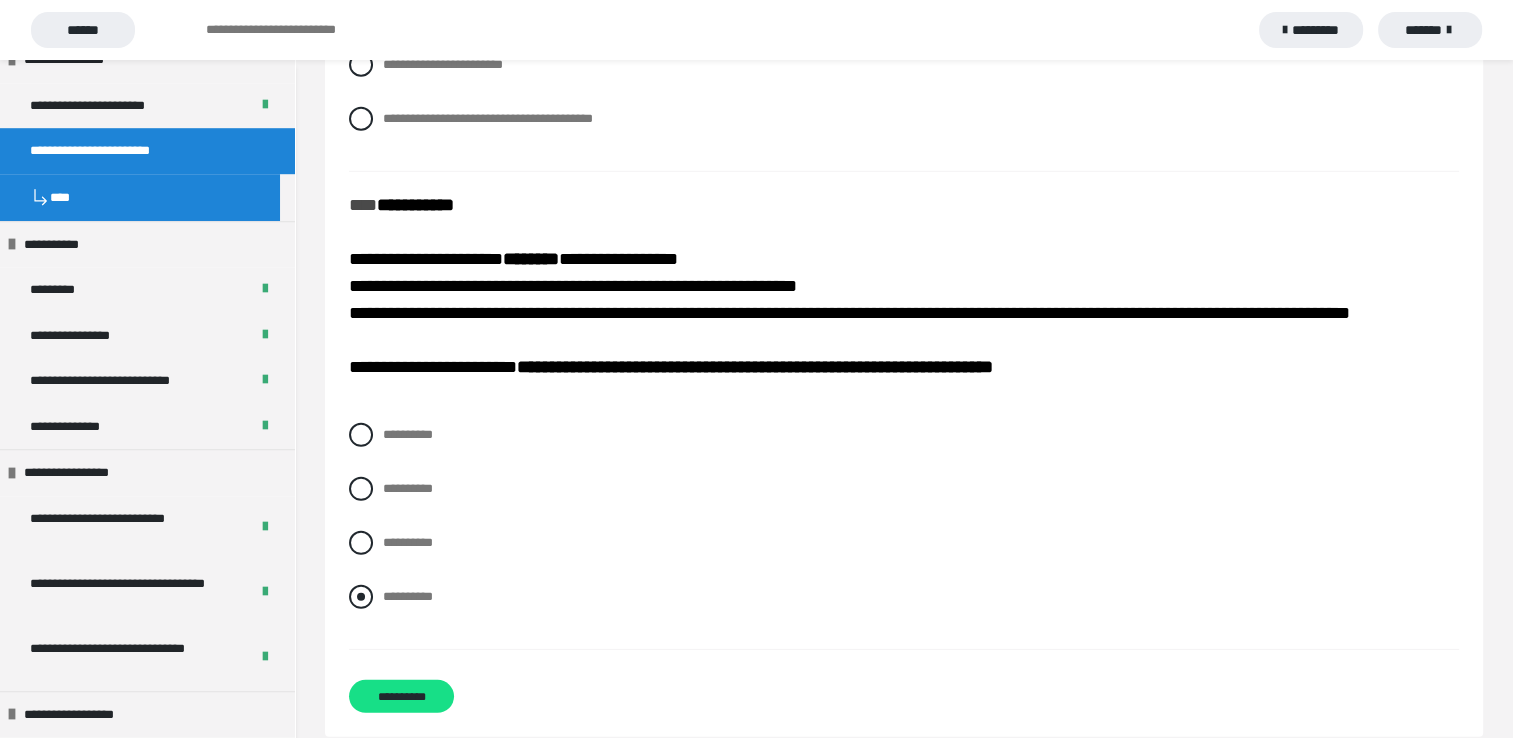 click at bounding box center [361, 597] 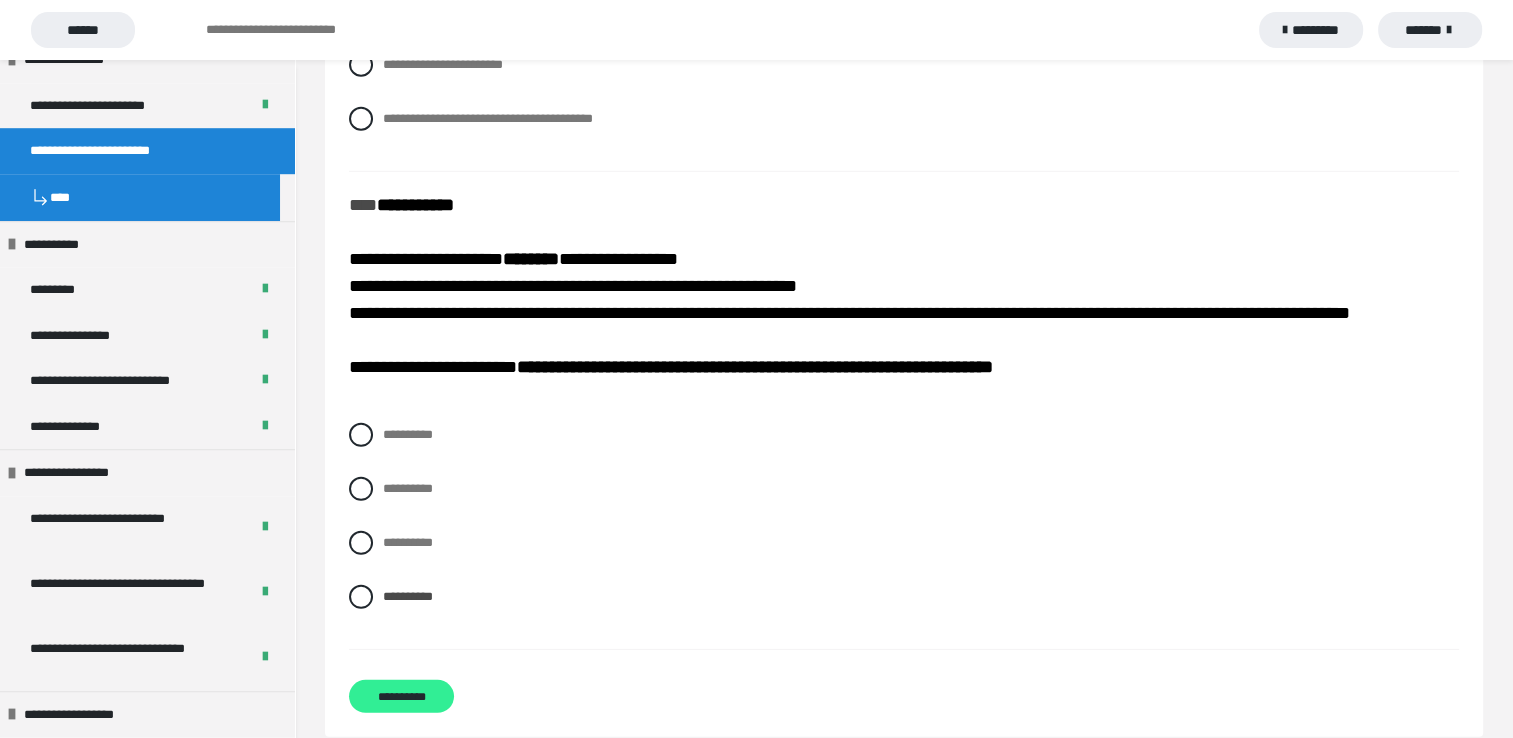 click on "**********" at bounding box center [401, 696] 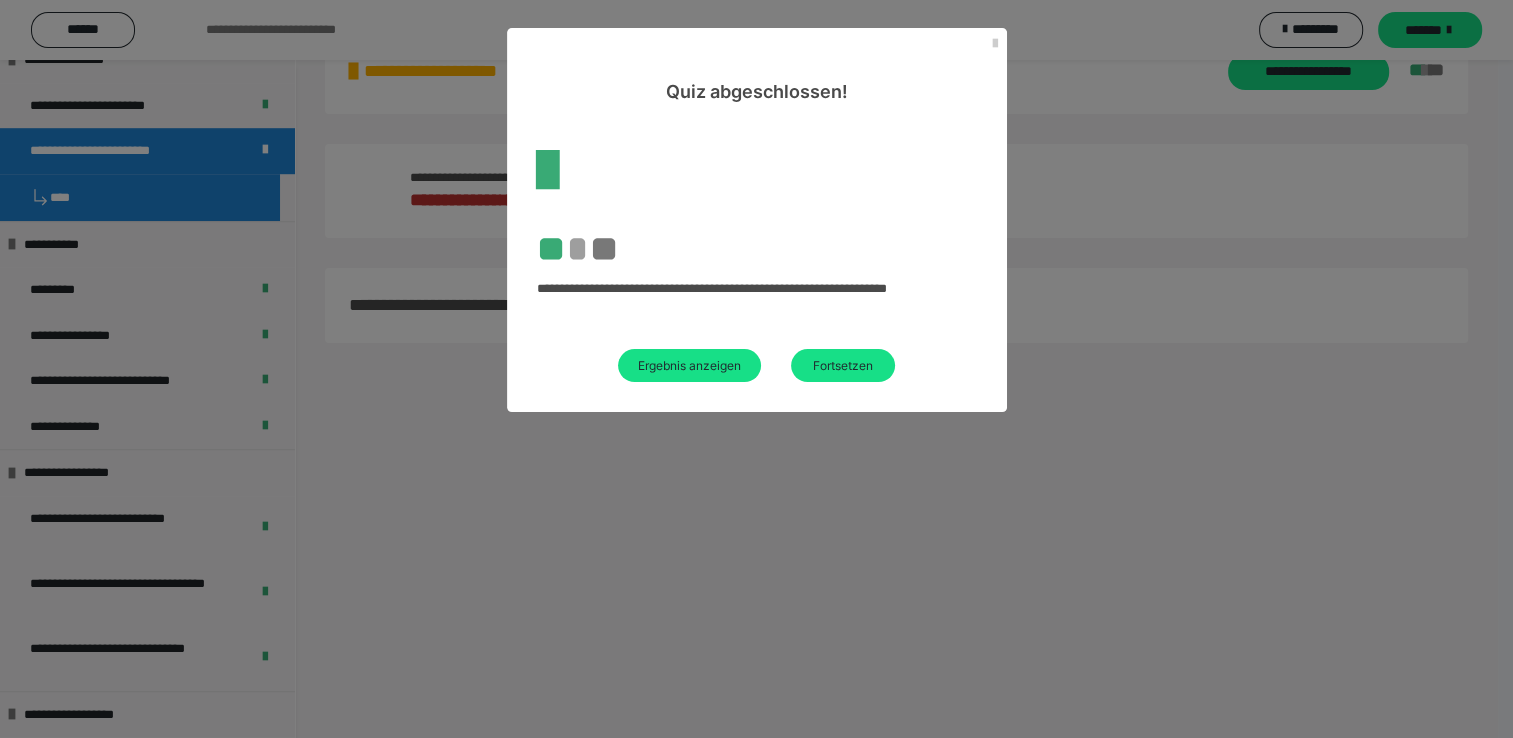 scroll, scrollTop: 568, scrollLeft: 0, axis: vertical 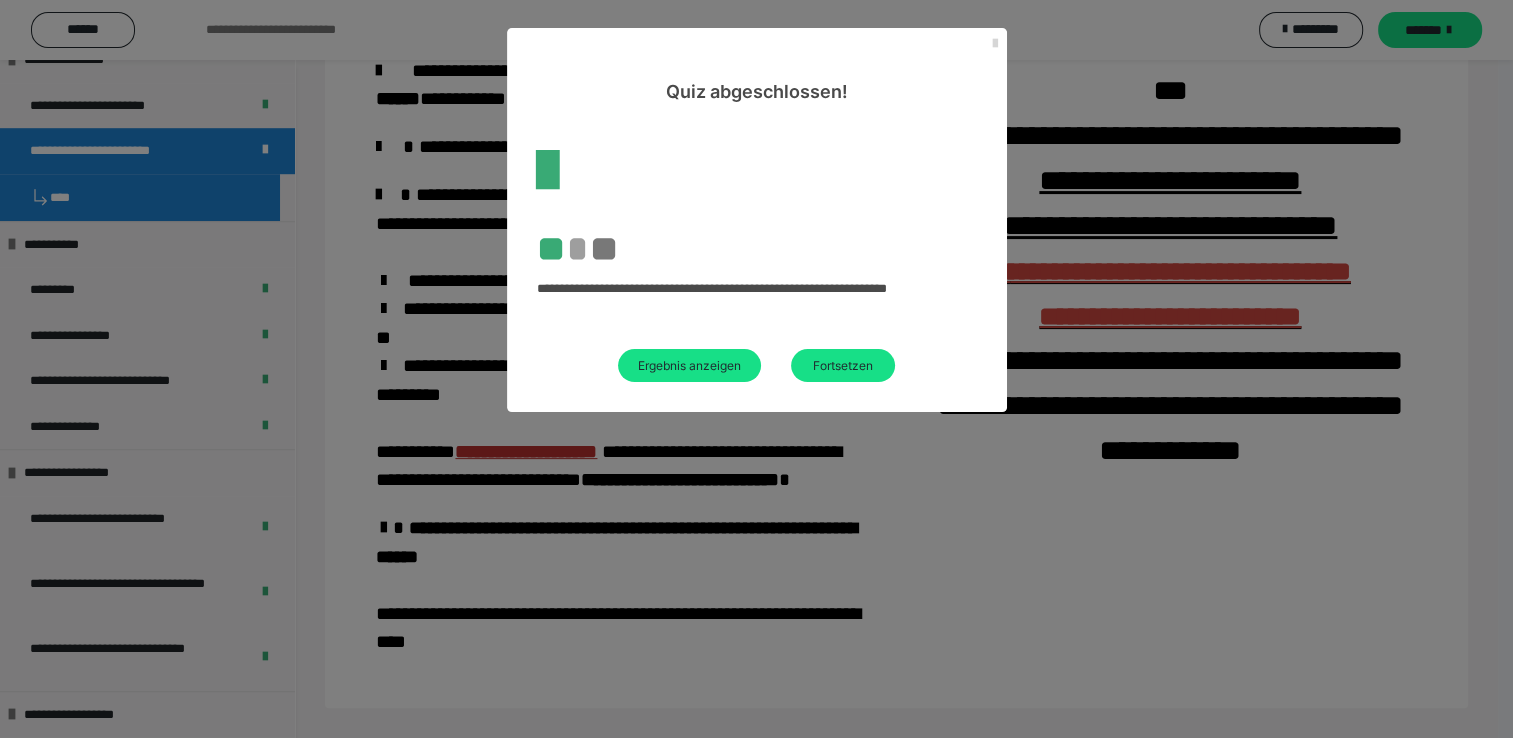 click at bounding box center (995, 44) 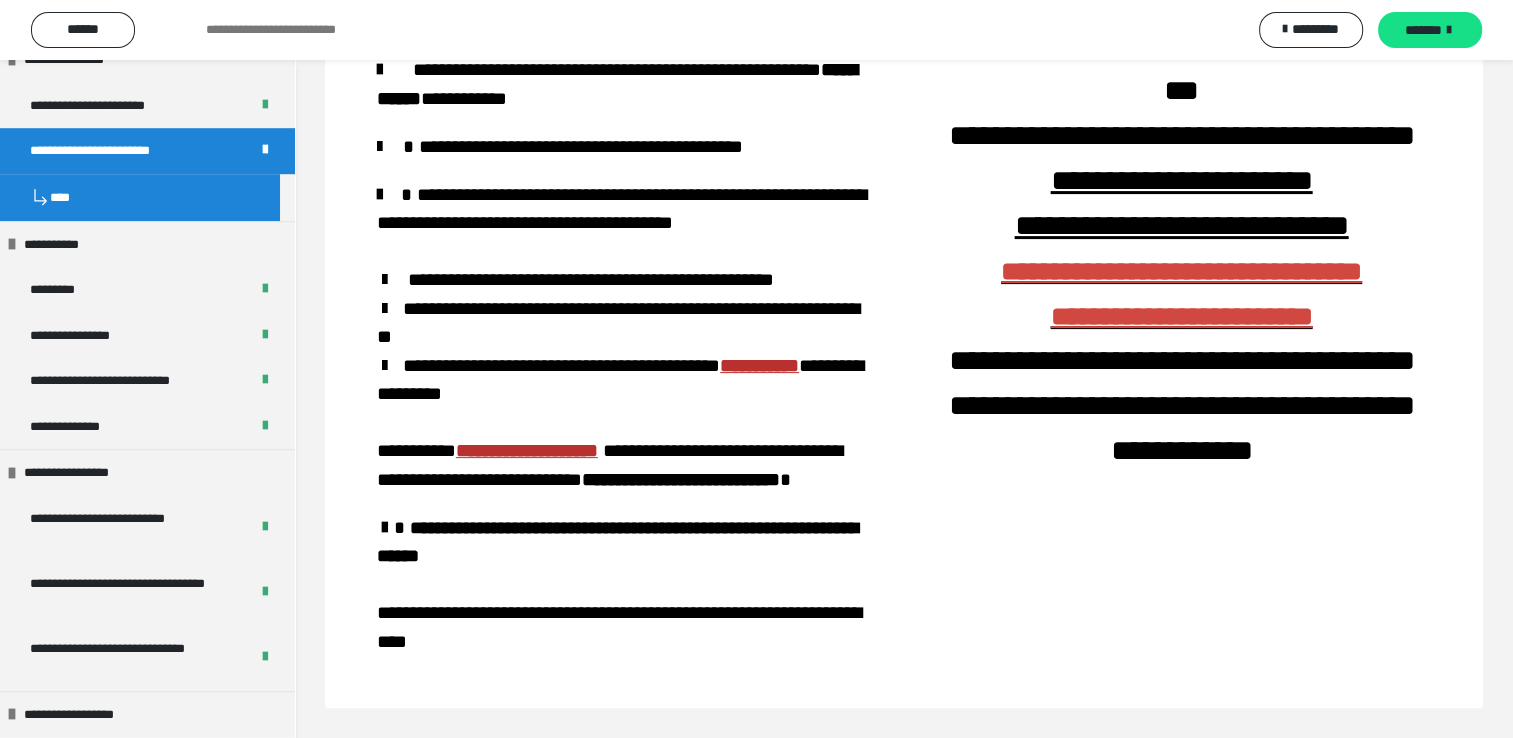 scroll, scrollTop: 0, scrollLeft: 0, axis: both 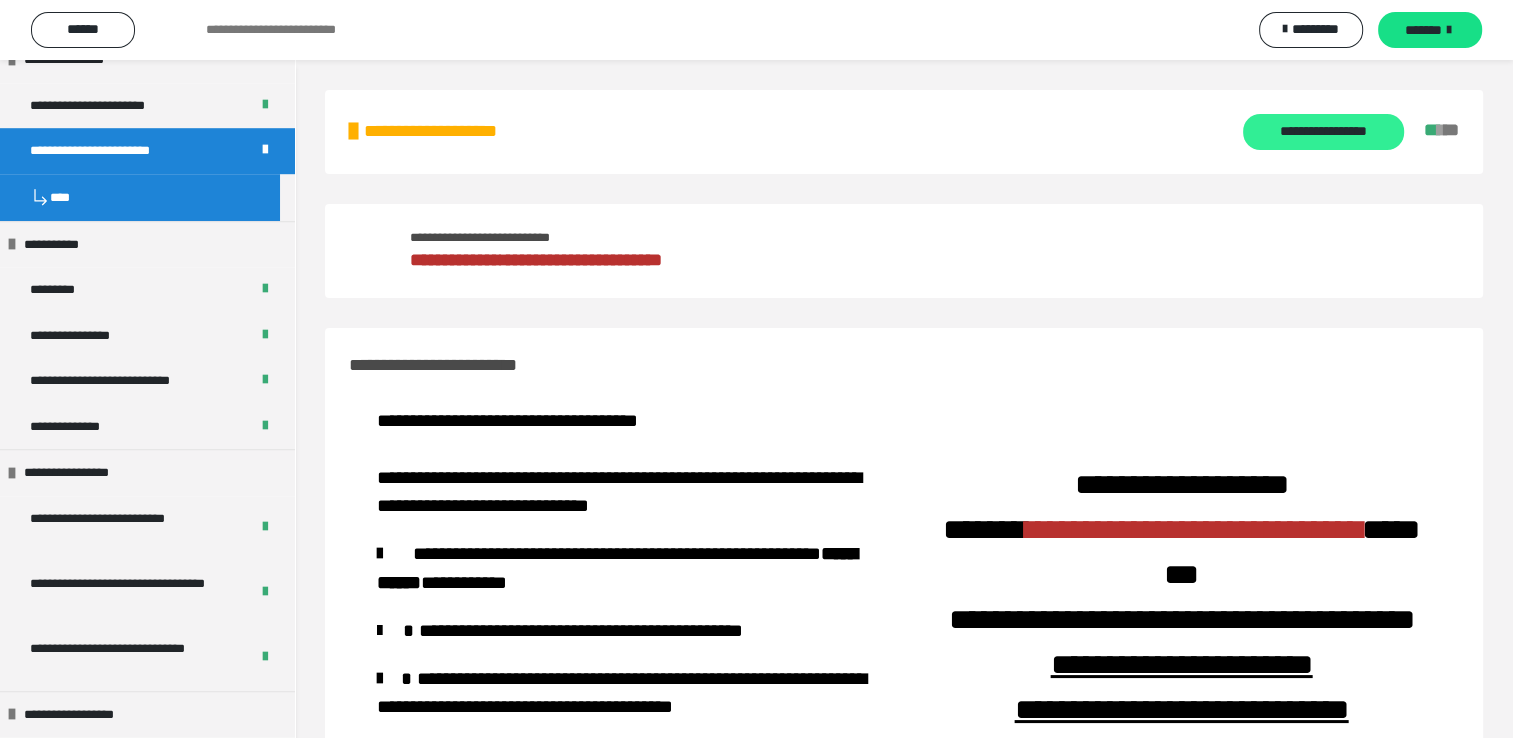 click on "**********" at bounding box center (1323, 132) 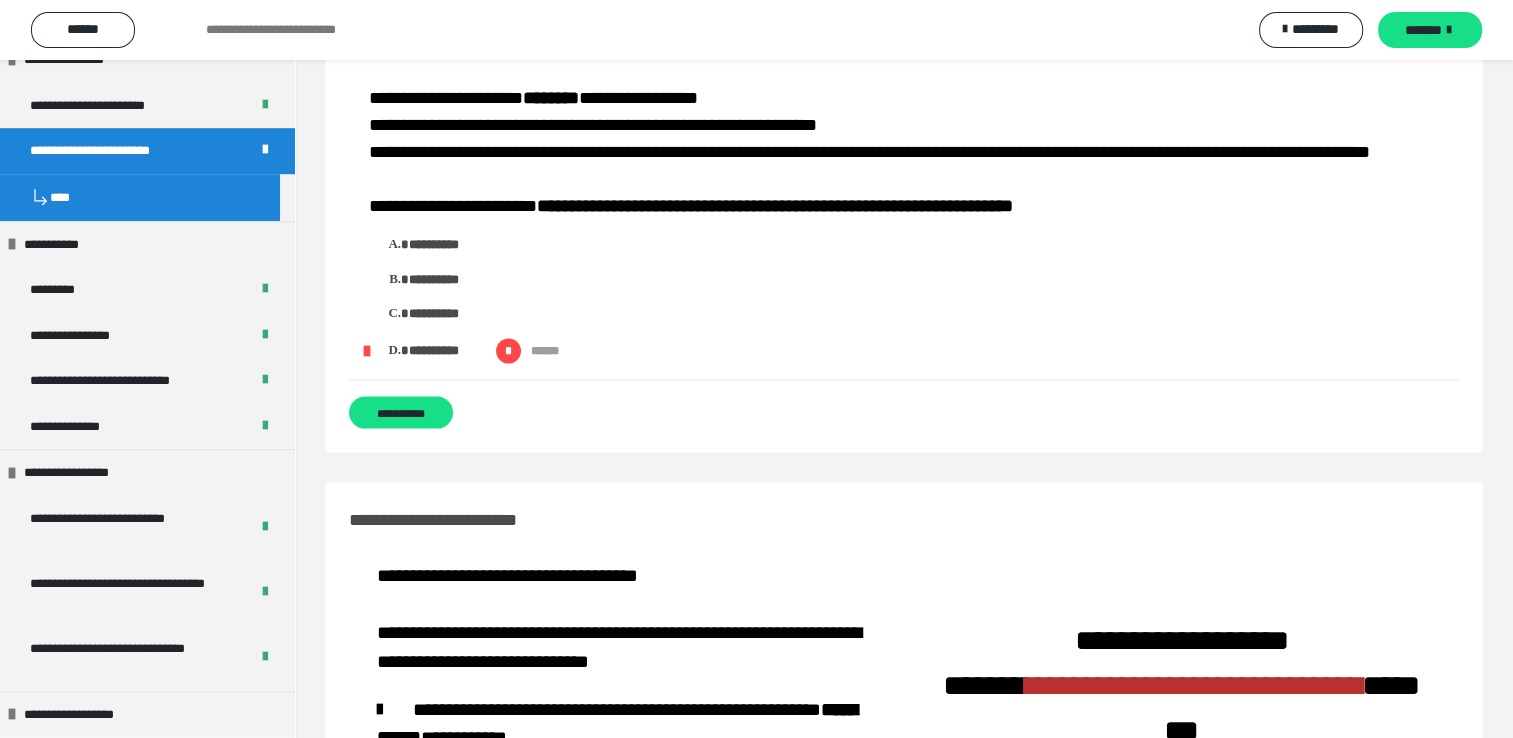 scroll, scrollTop: 4200, scrollLeft: 0, axis: vertical 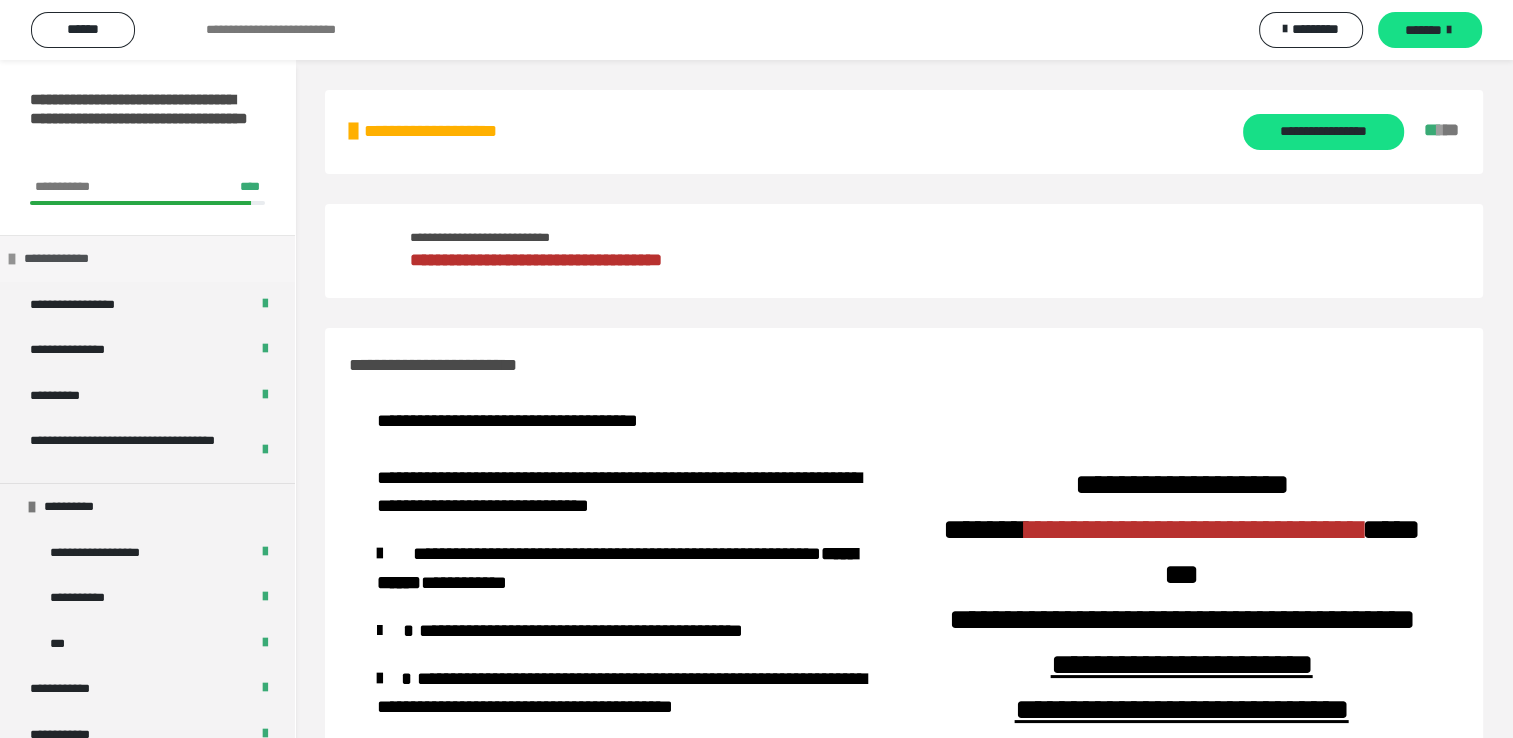 click at bounding box center (12, 259) 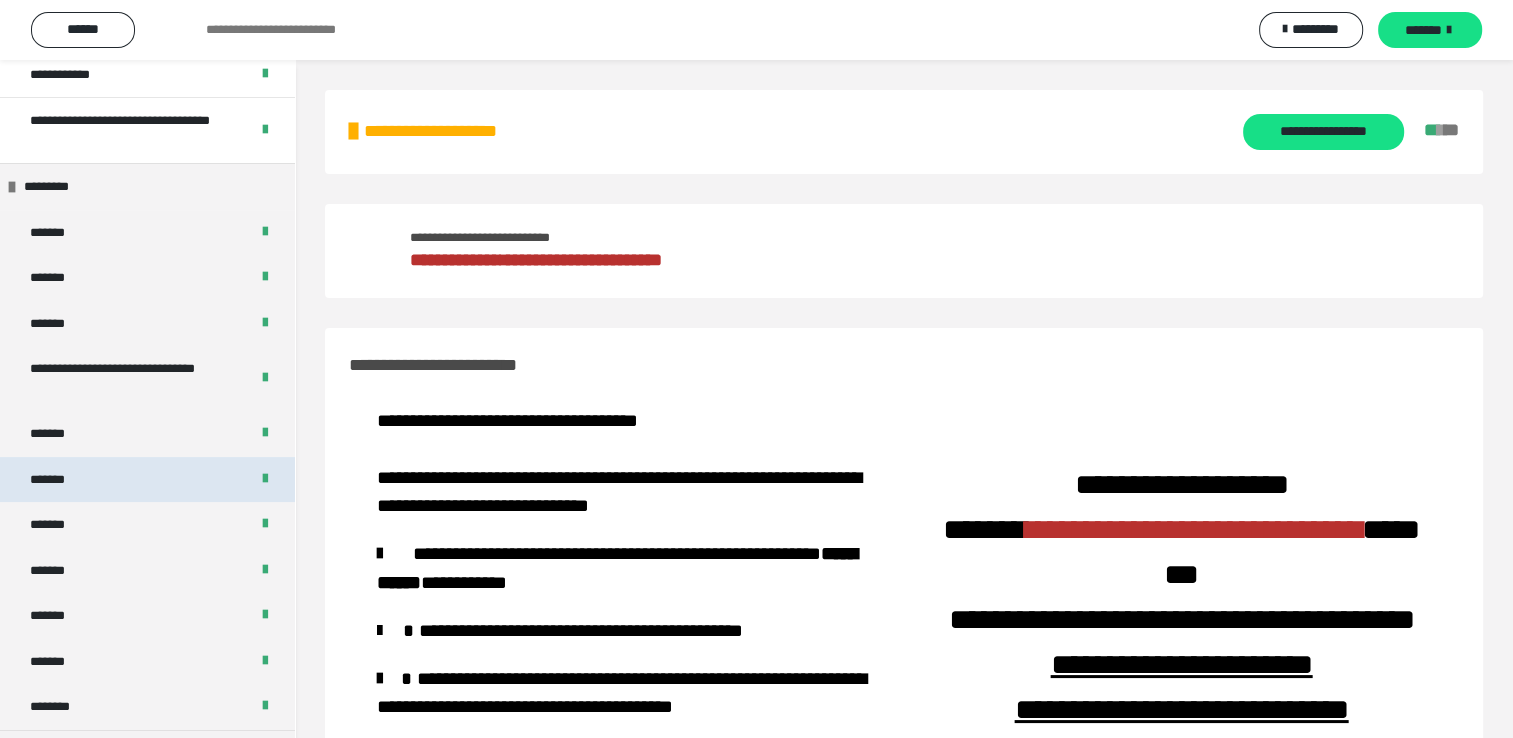 scroll, scrollTop: 200, scrollLeft: 0, axis: vertical 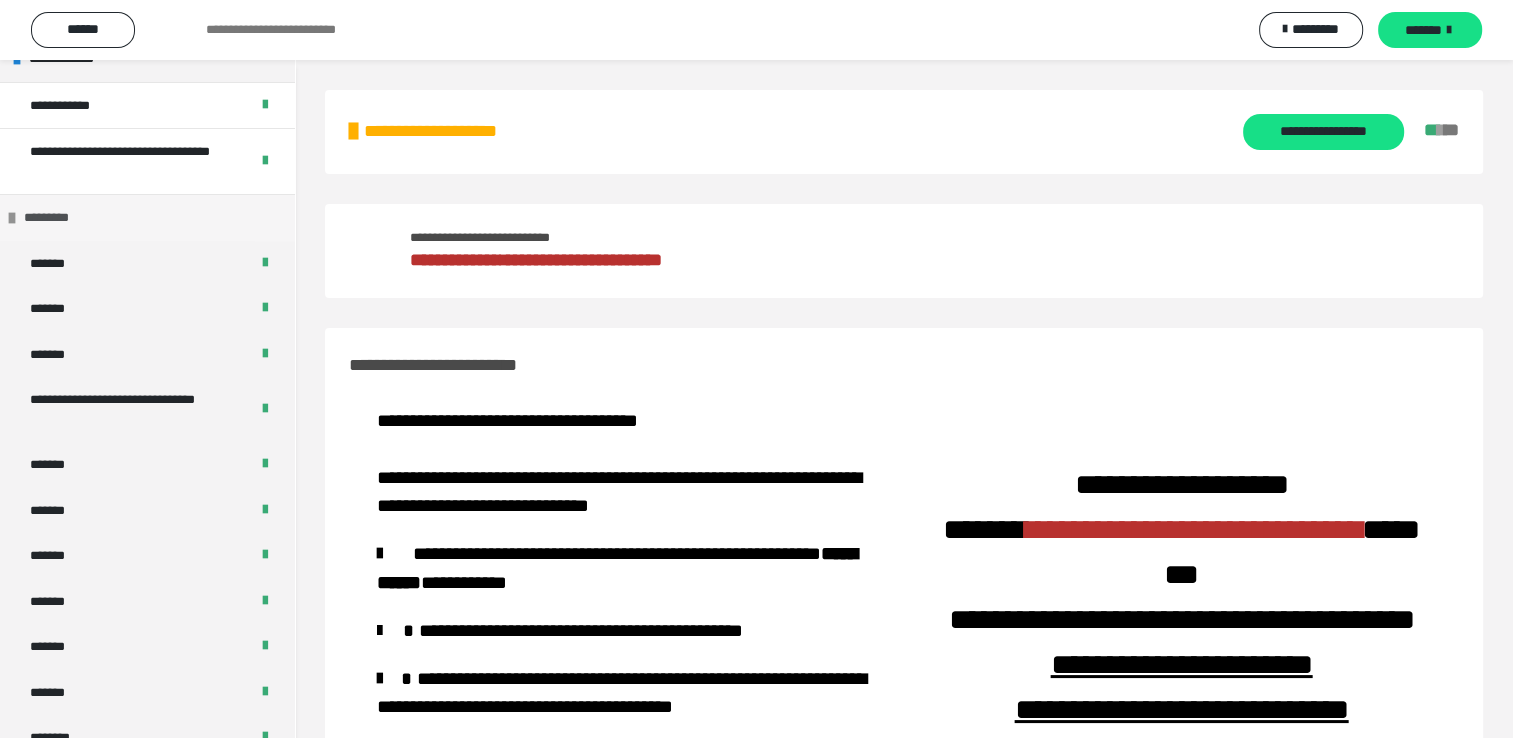 click at bounding box center (12, 218) 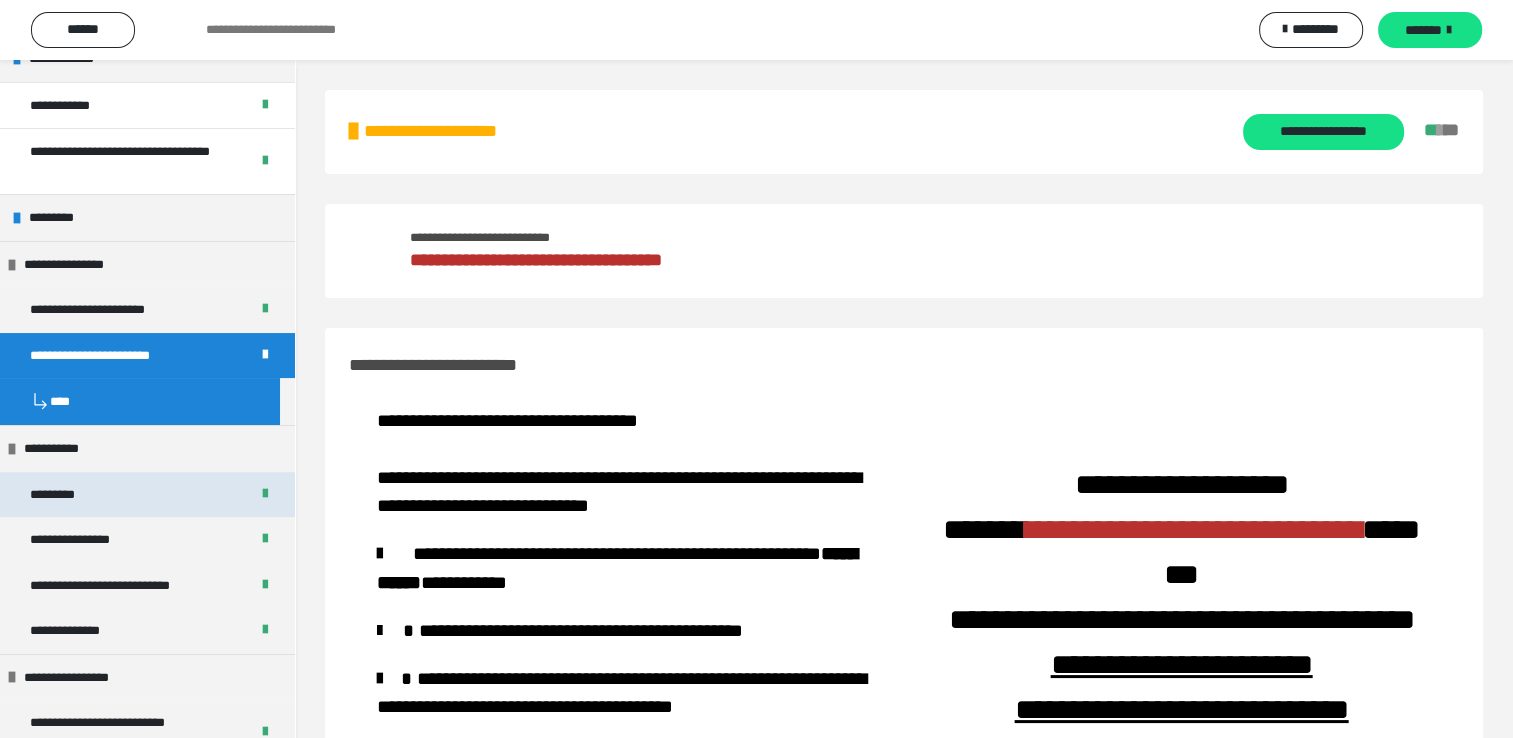 click on "*********" at bounding box center [65, 495] 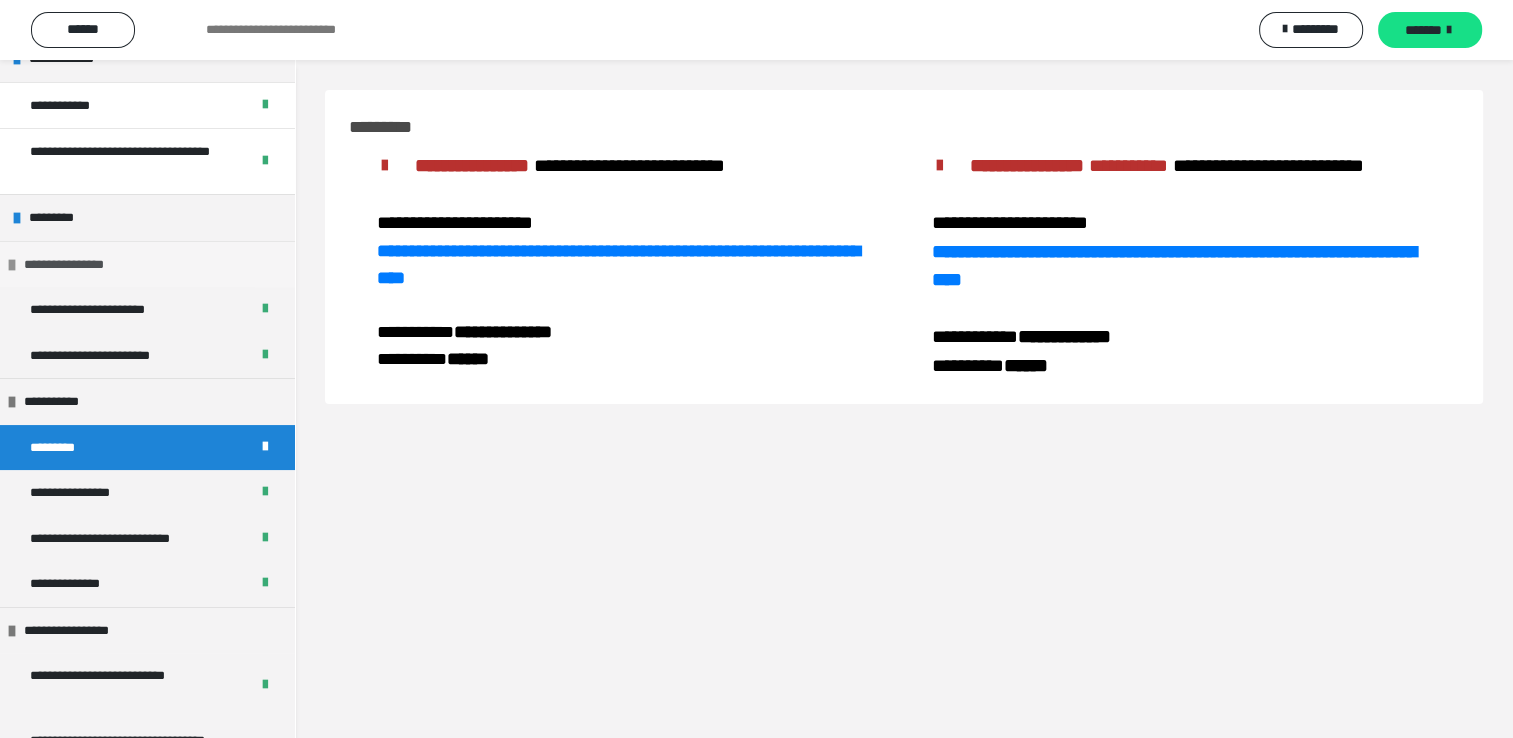 click at bounding box center [12, 265] 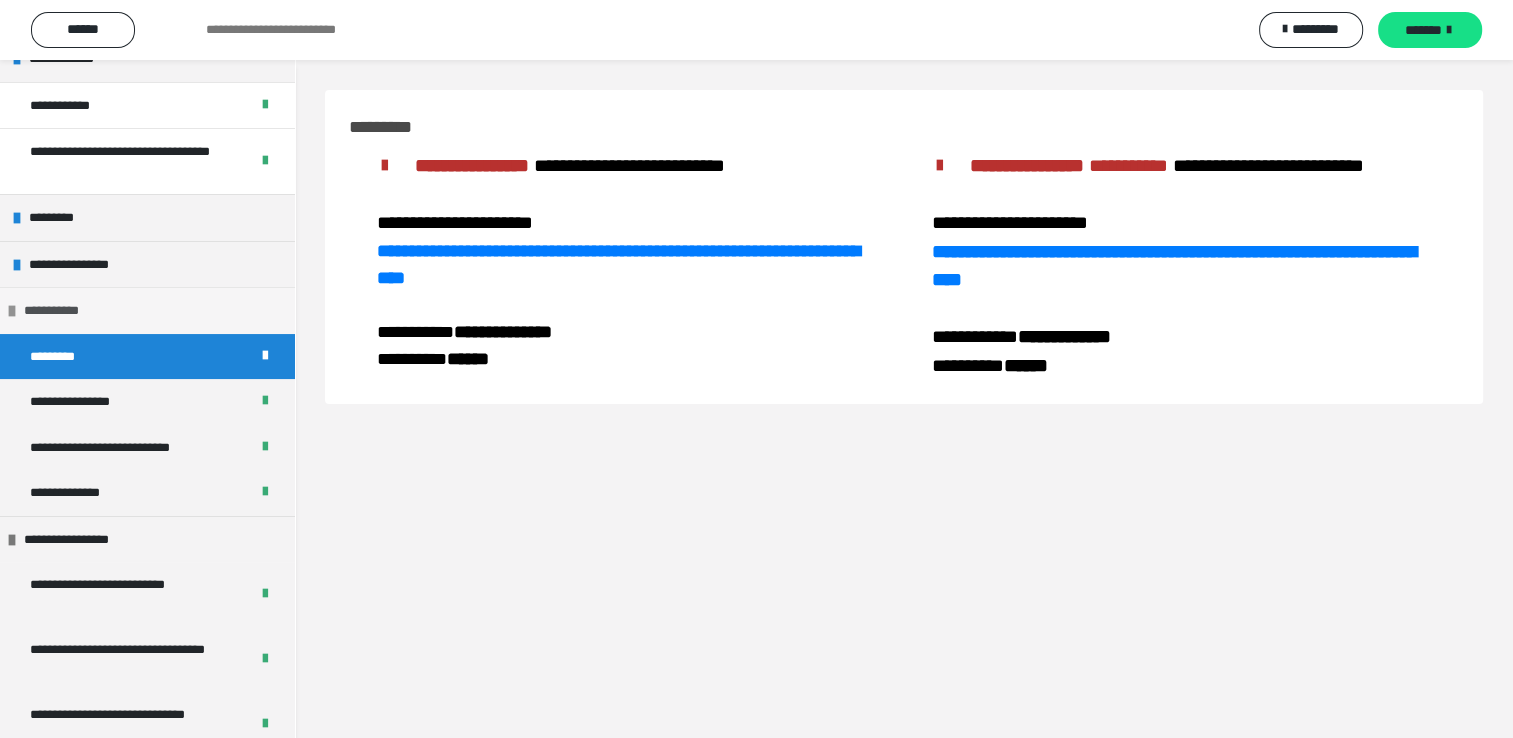 click on "**********" at bounding box center [147, 310] 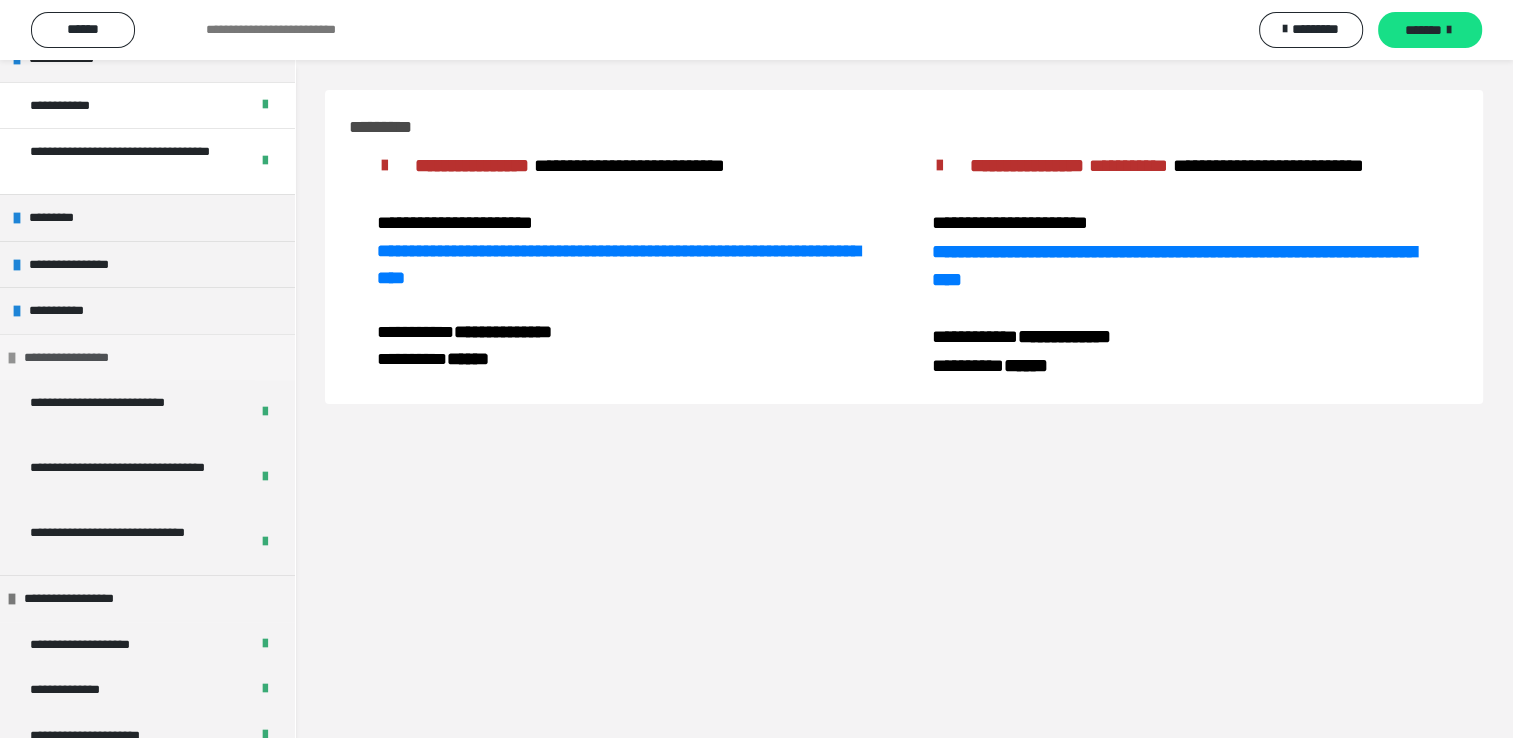 click at bounding box center (12, 358) 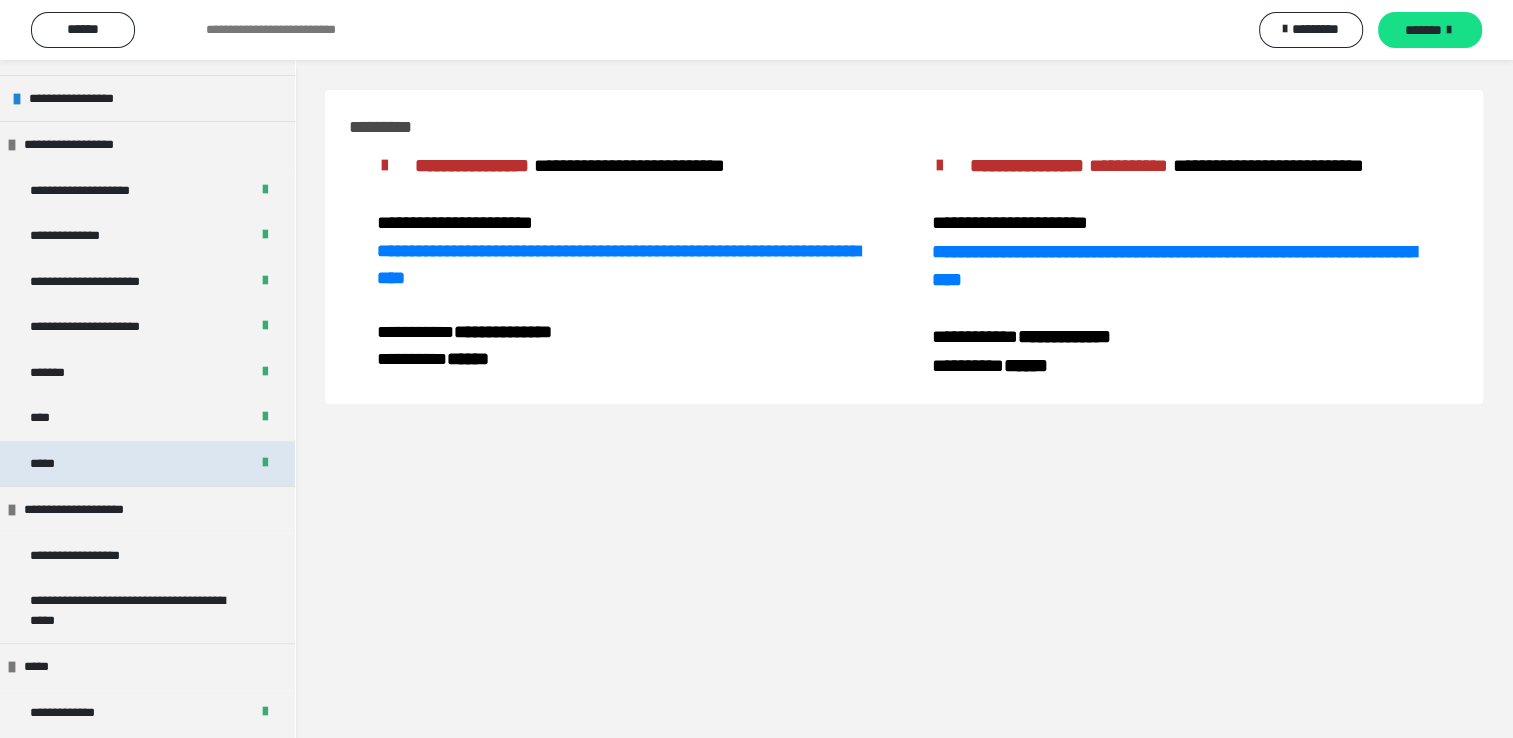 scroll, scrollTop: 400, scrollLeft: 0, axis: vertical 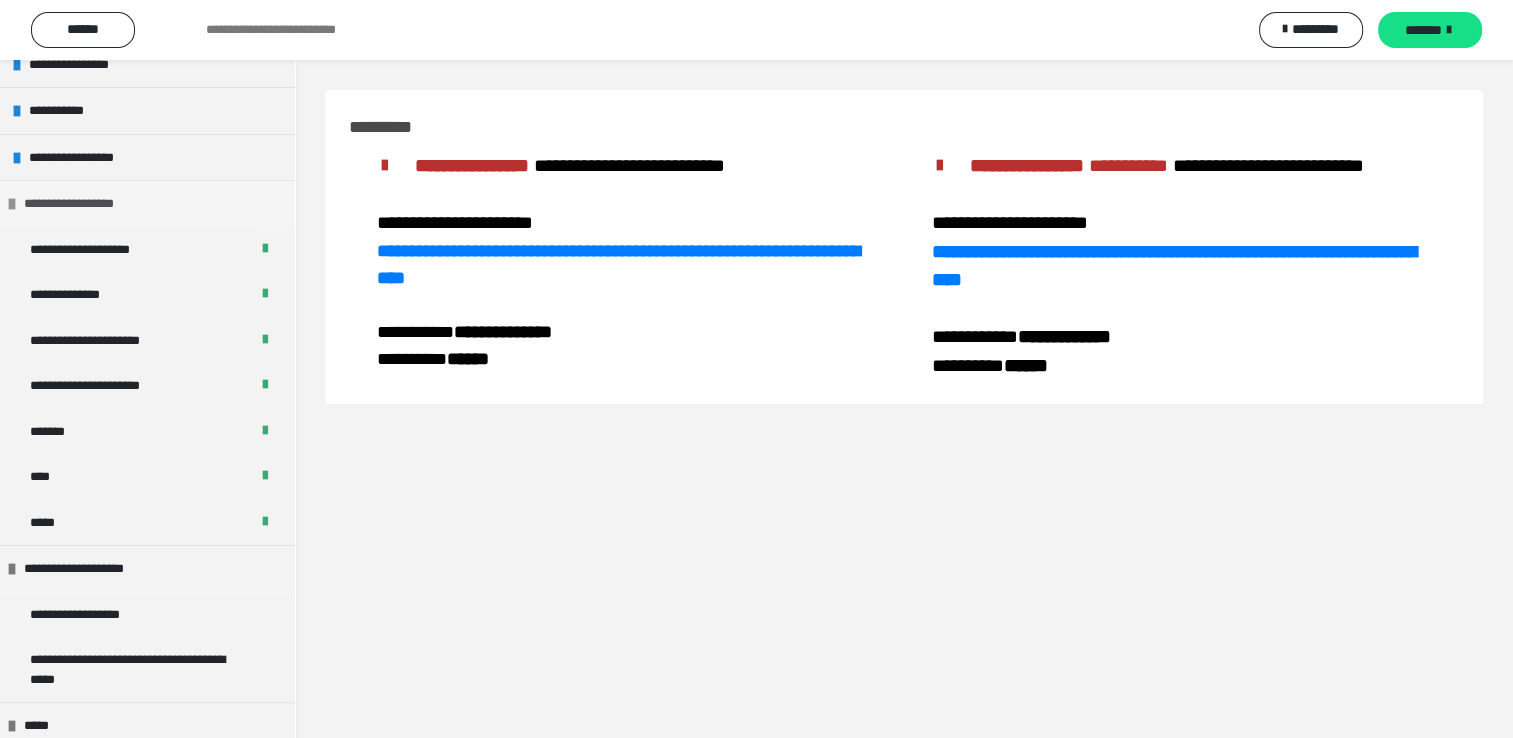 click at bounding box center [12, 204] 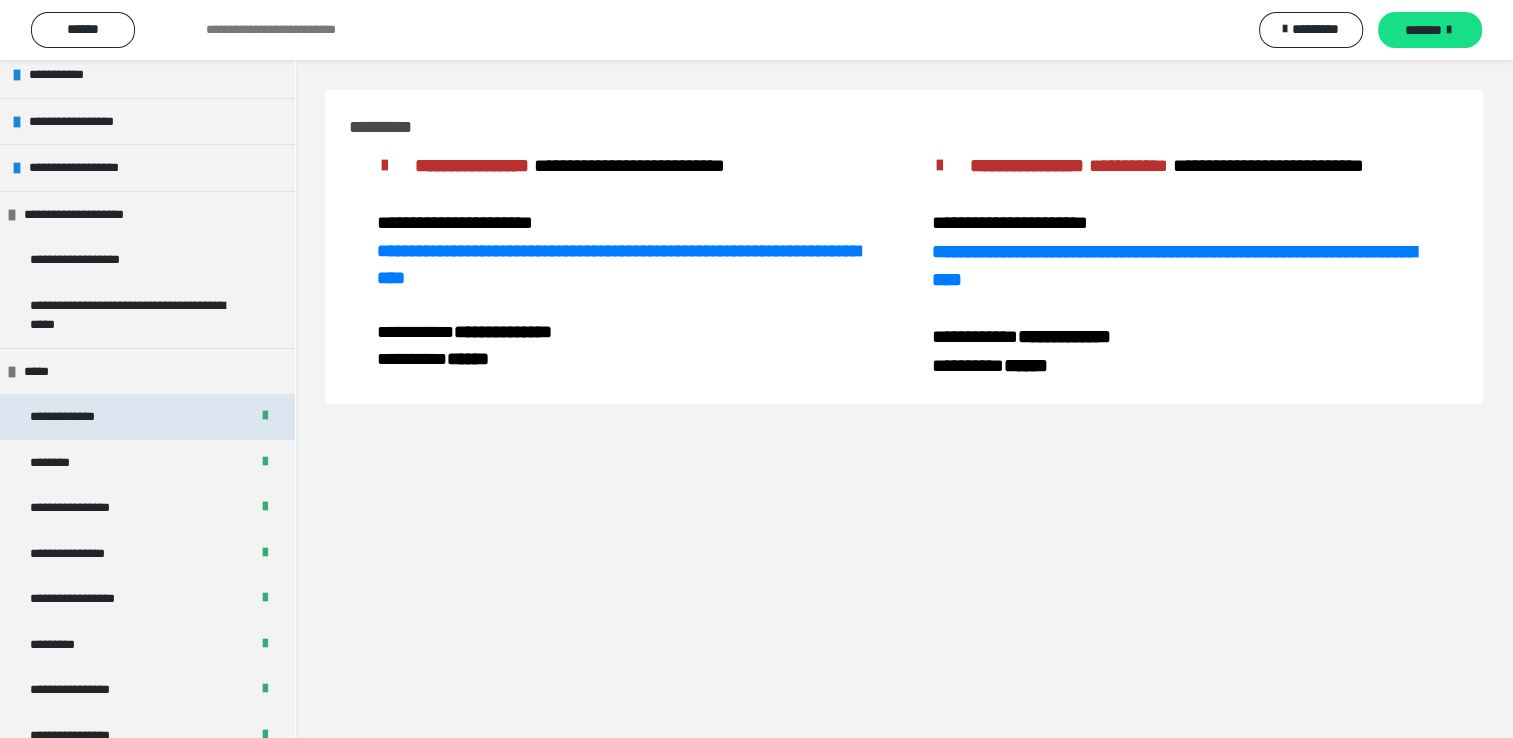 scroll, scrollTop: 332, scrollLeft: 0, axis: vertical 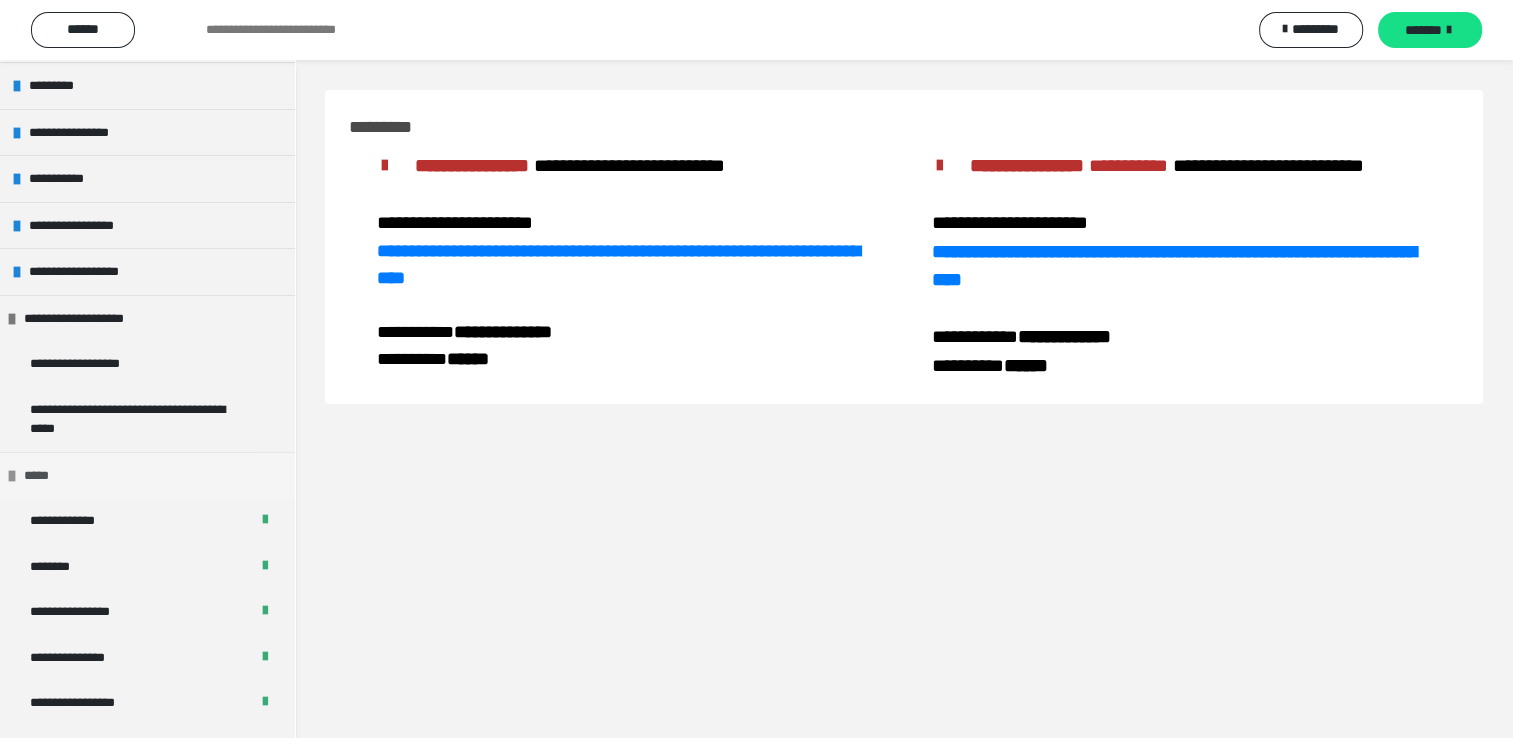 click at bounding box center [12, 476] 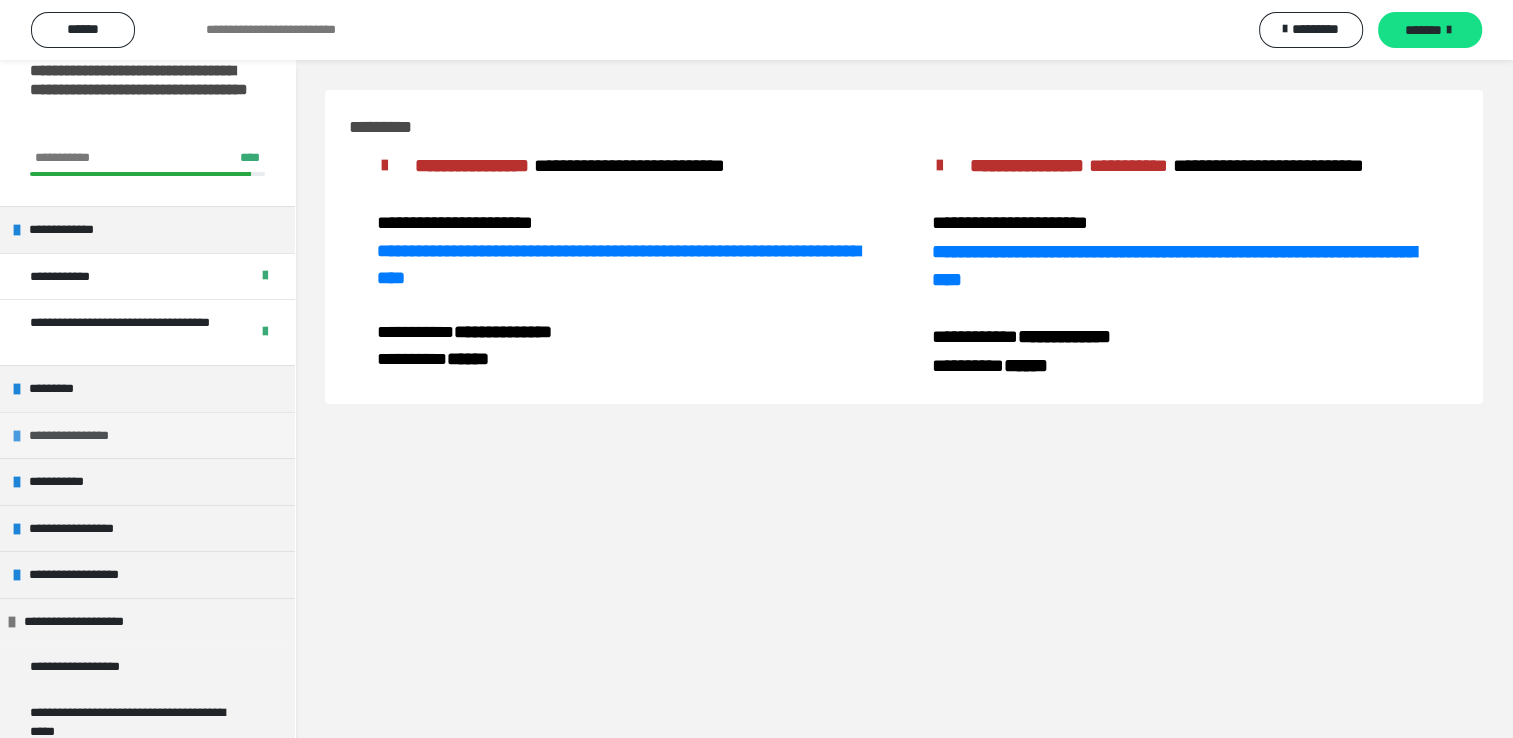 scroll, scrollTop: 0, scrollLeft: 0, axis: both 